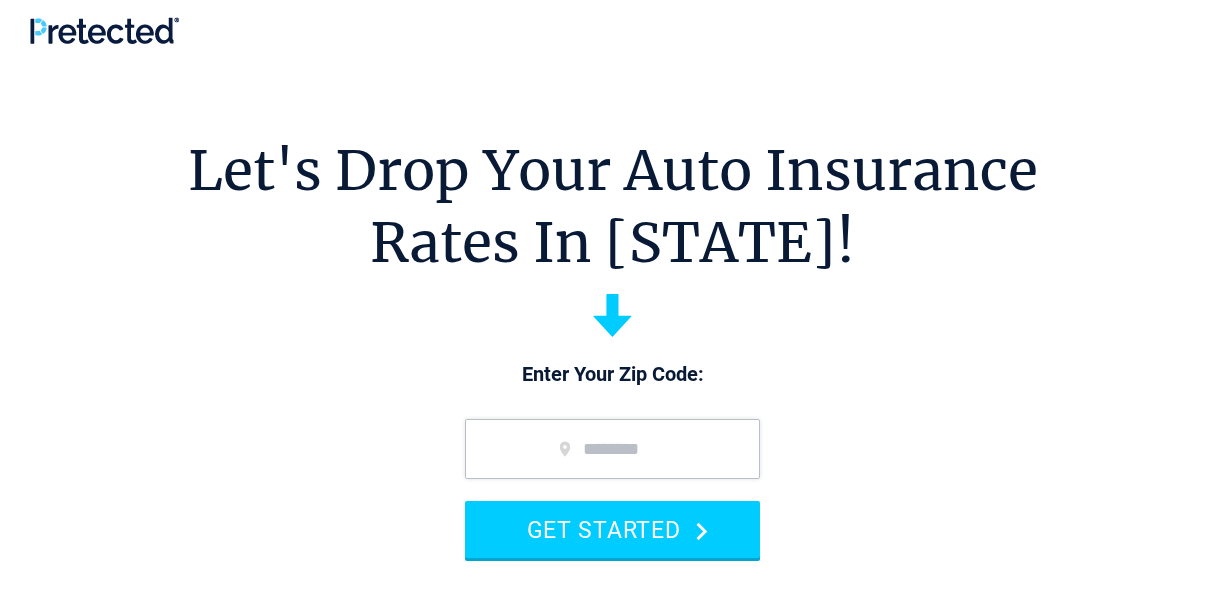 scroll, scrollTop: 0, scrollLeft: 0, axis: both 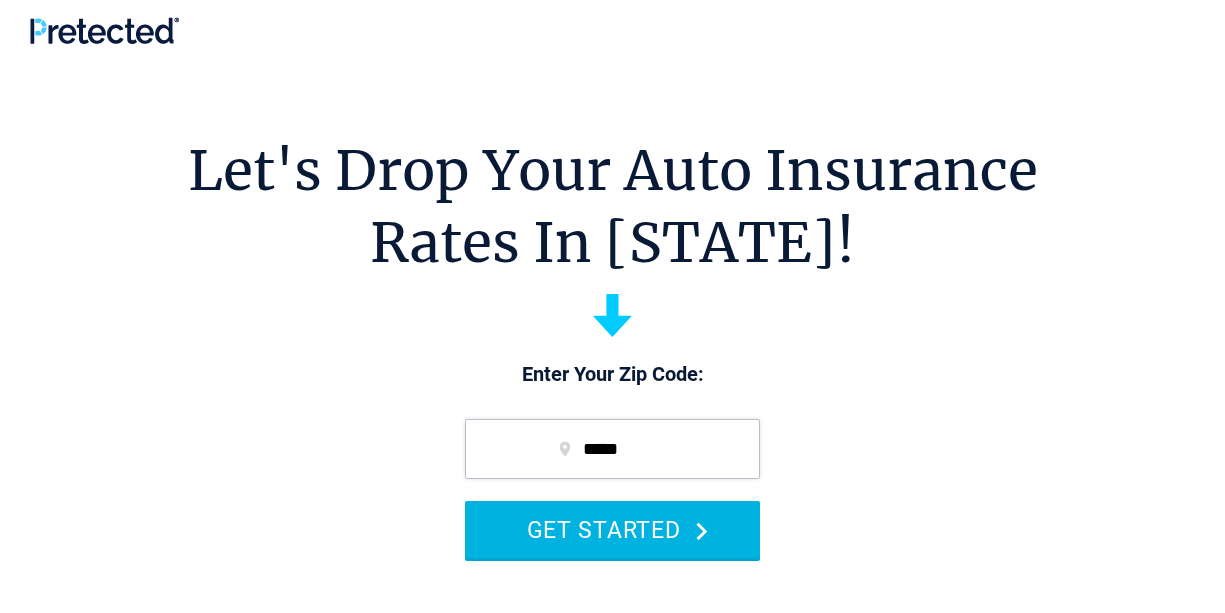 click on "GET STARTED" at bounding box center (612, 529) 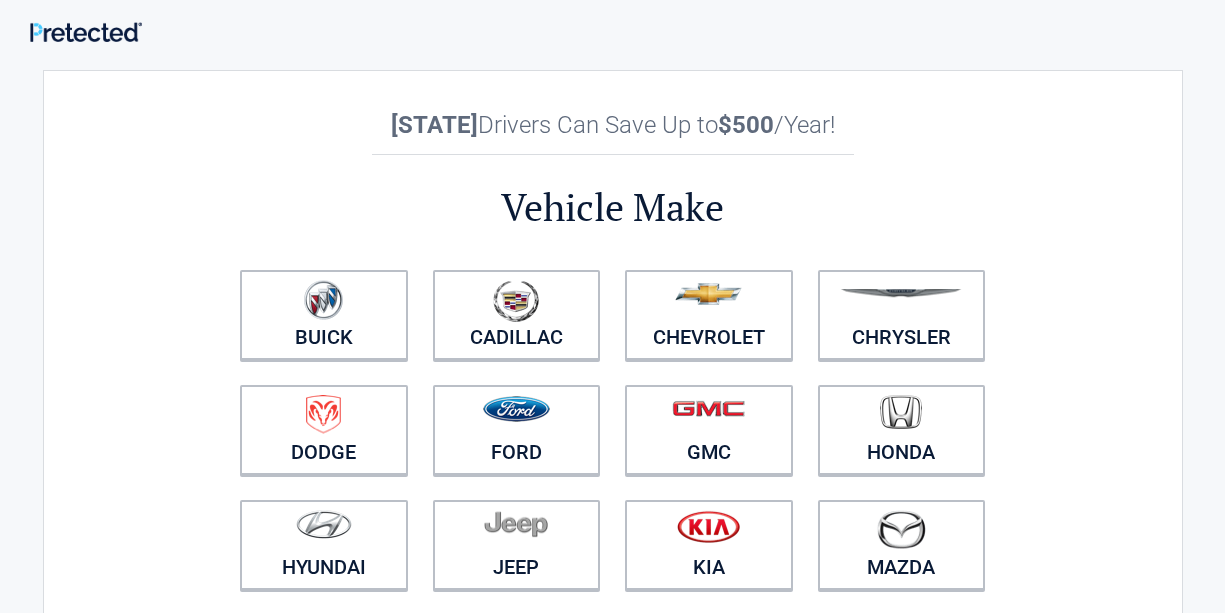 scroll, scrollTop: 0, scrollLeft: 0, axis: both 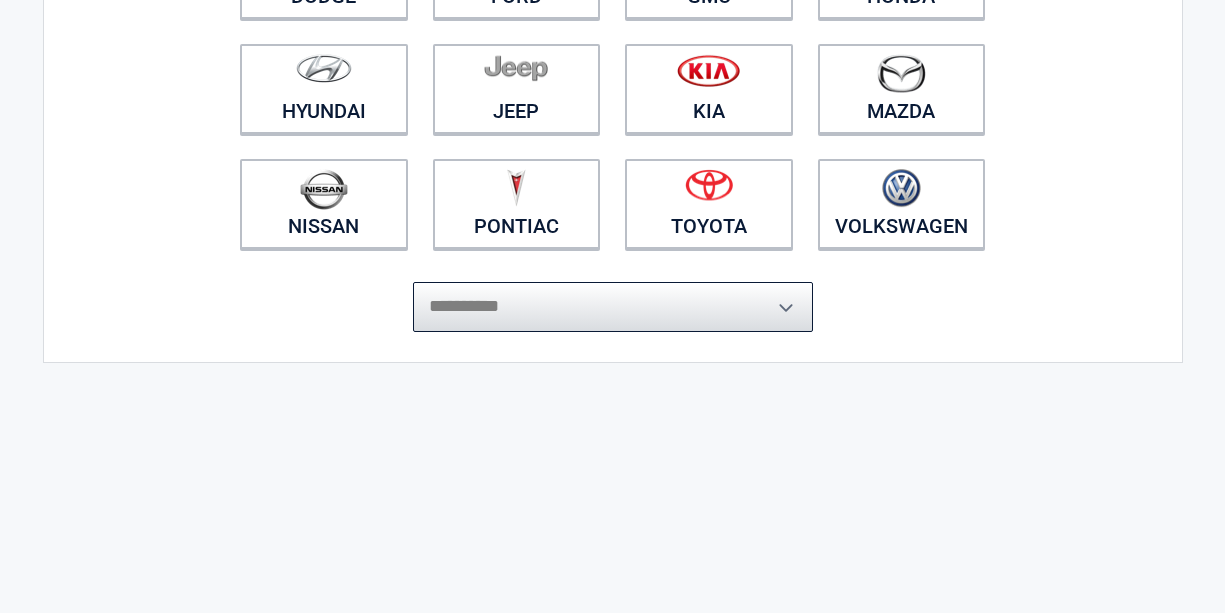 select on "*****" 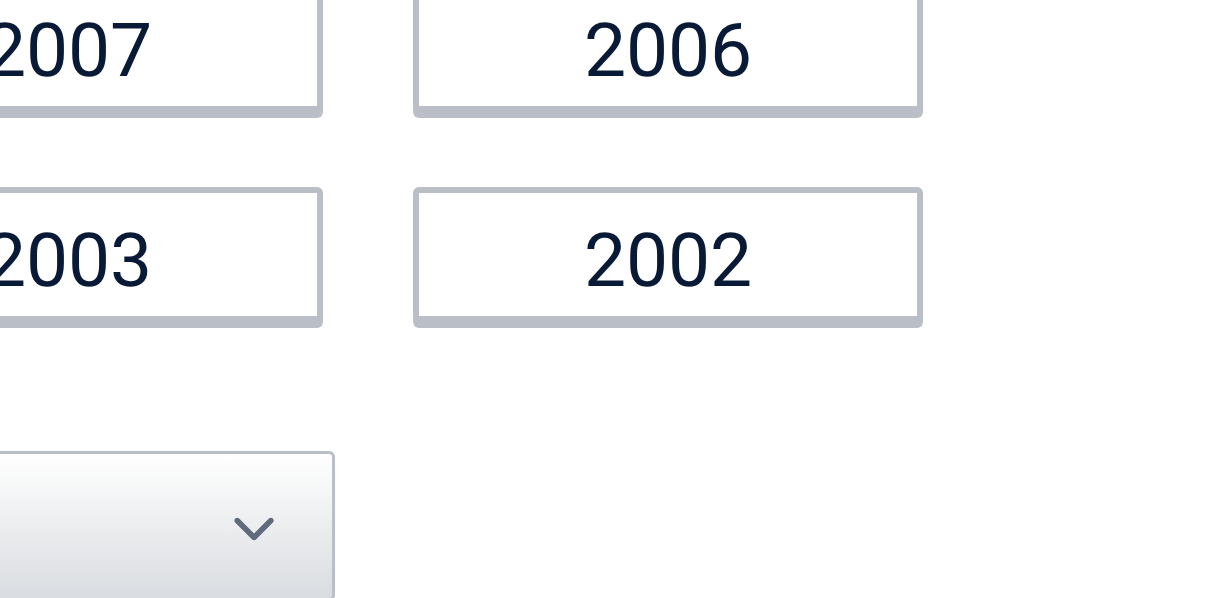 scroll, scrollTop: 200, scrollLeft: 0, axis: vertical 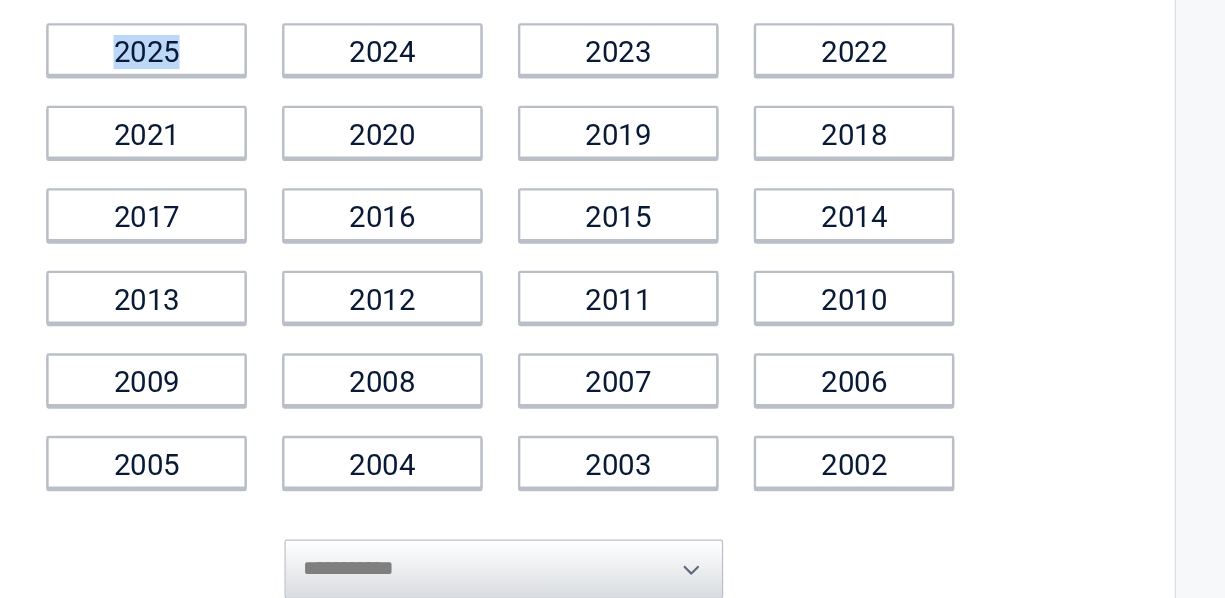 click on "**********" at bounding box center [612, 653] 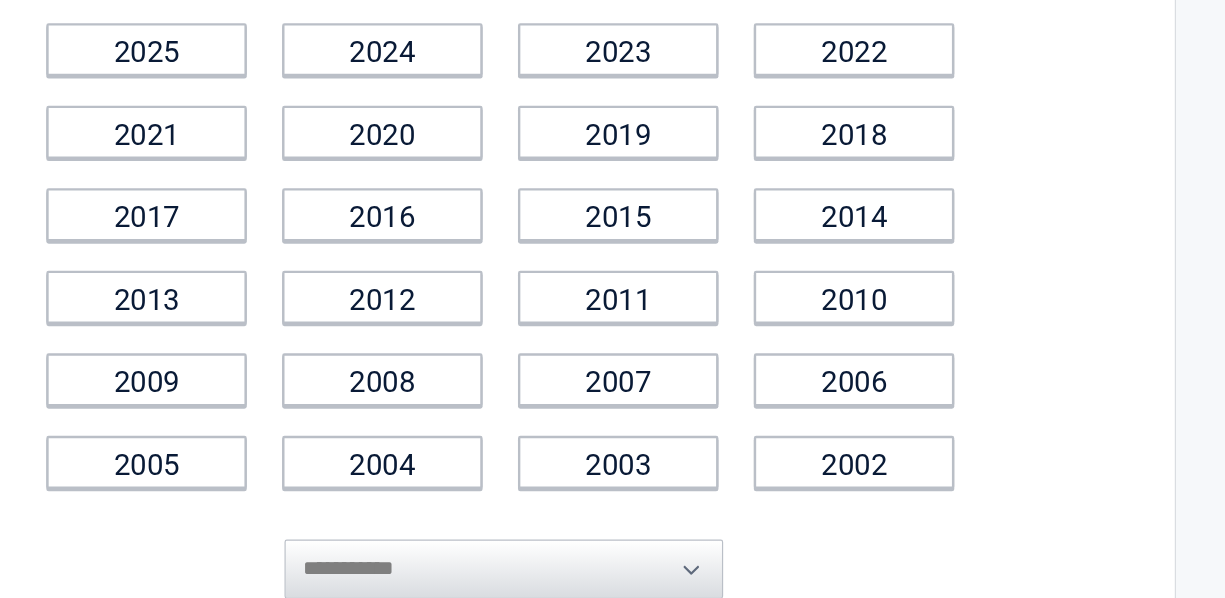click on "**********" at bounding box center (613, 221) 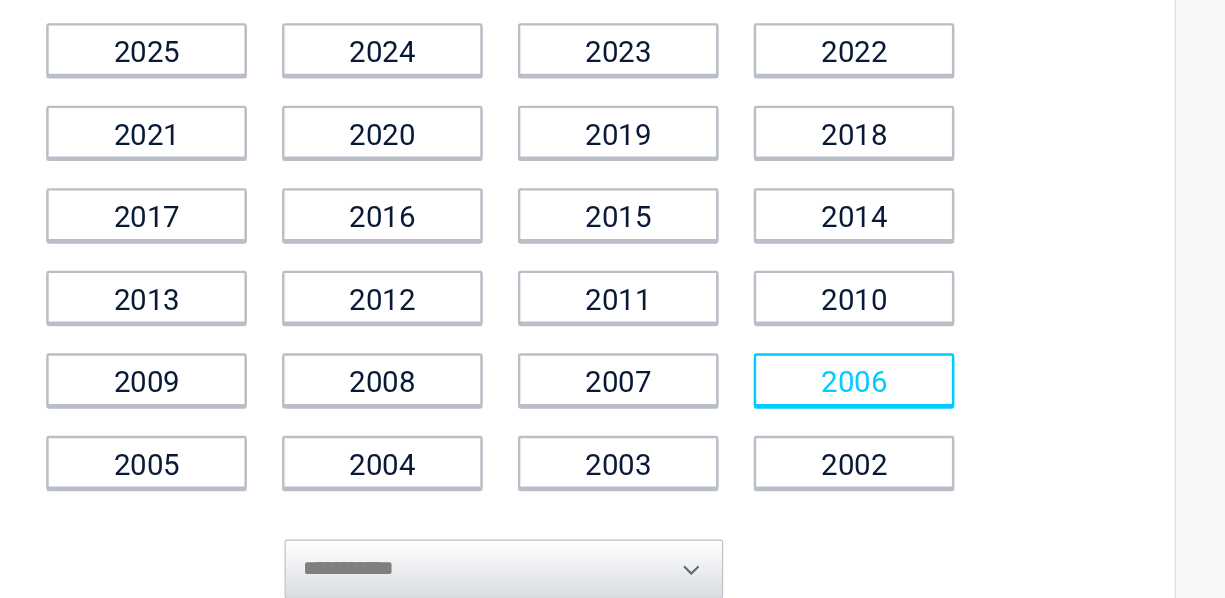 click on "2006" at bounding box center [910, 326] 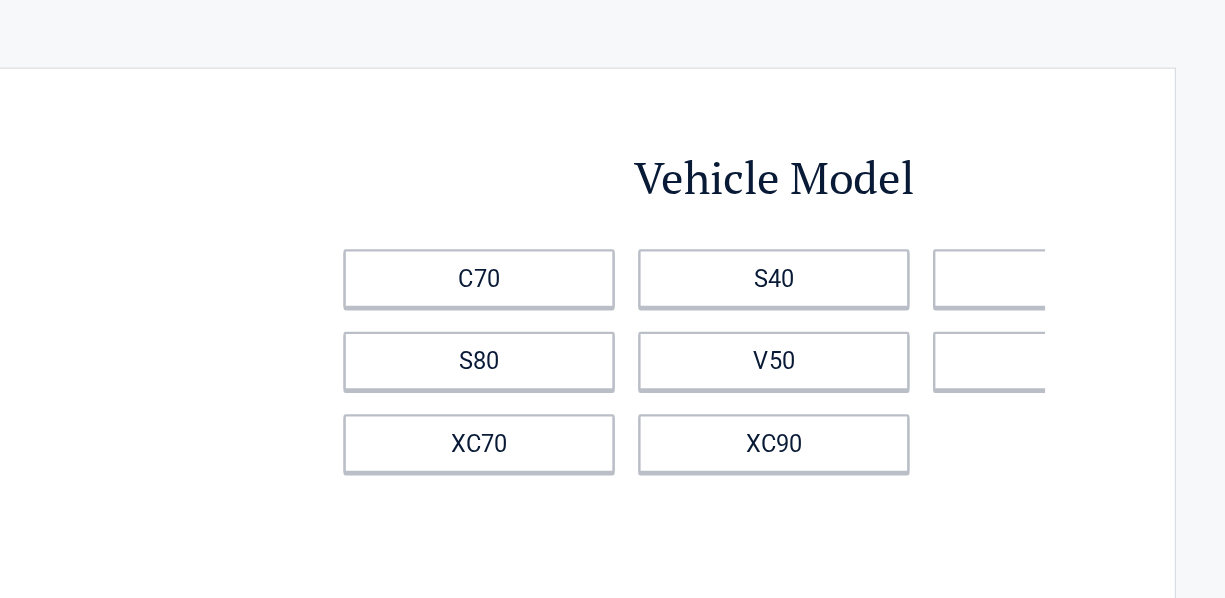 scroll, scrollTop: 0, scrollLeft: 0, axis: both 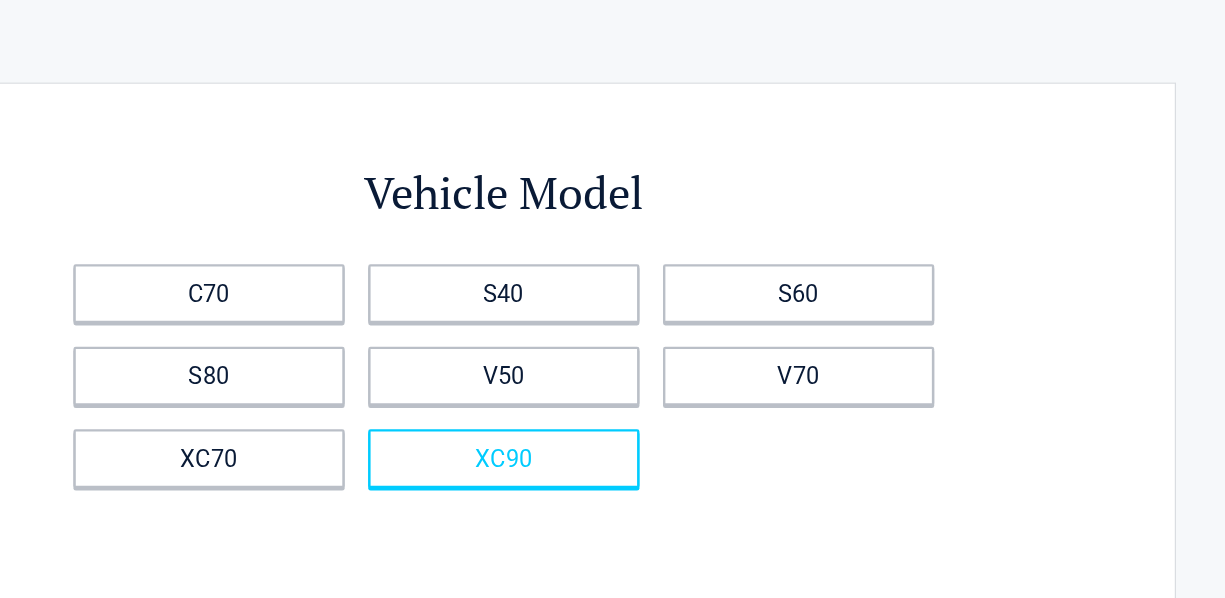 click on "XC90" at bounding box center [613, 389] 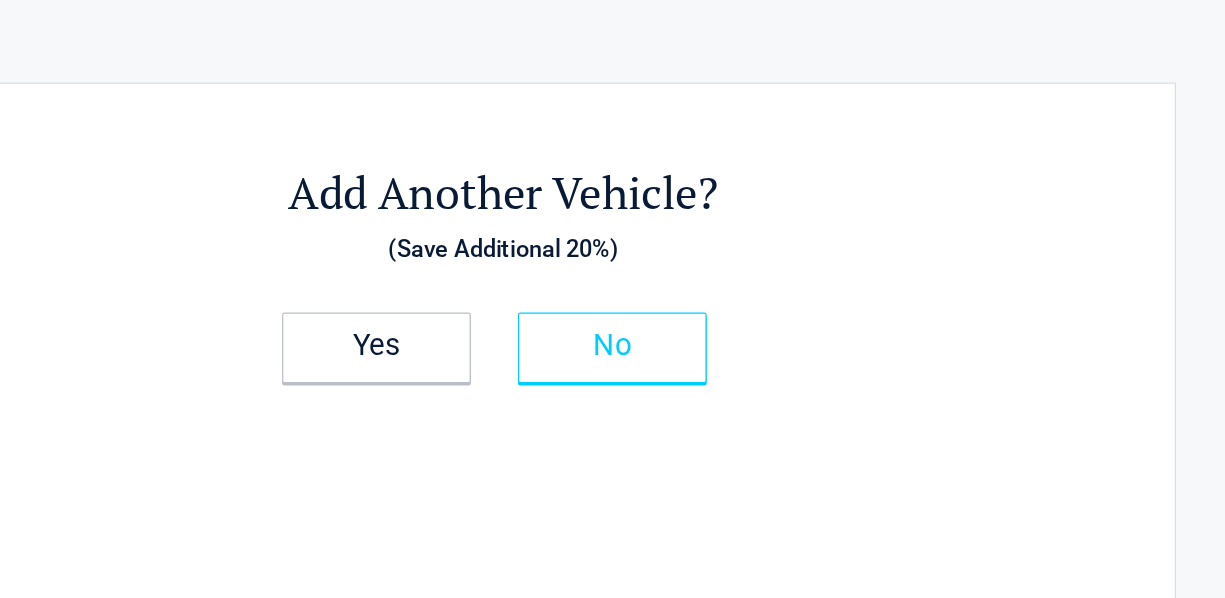 click on "No" at bounding box center [705, 293] 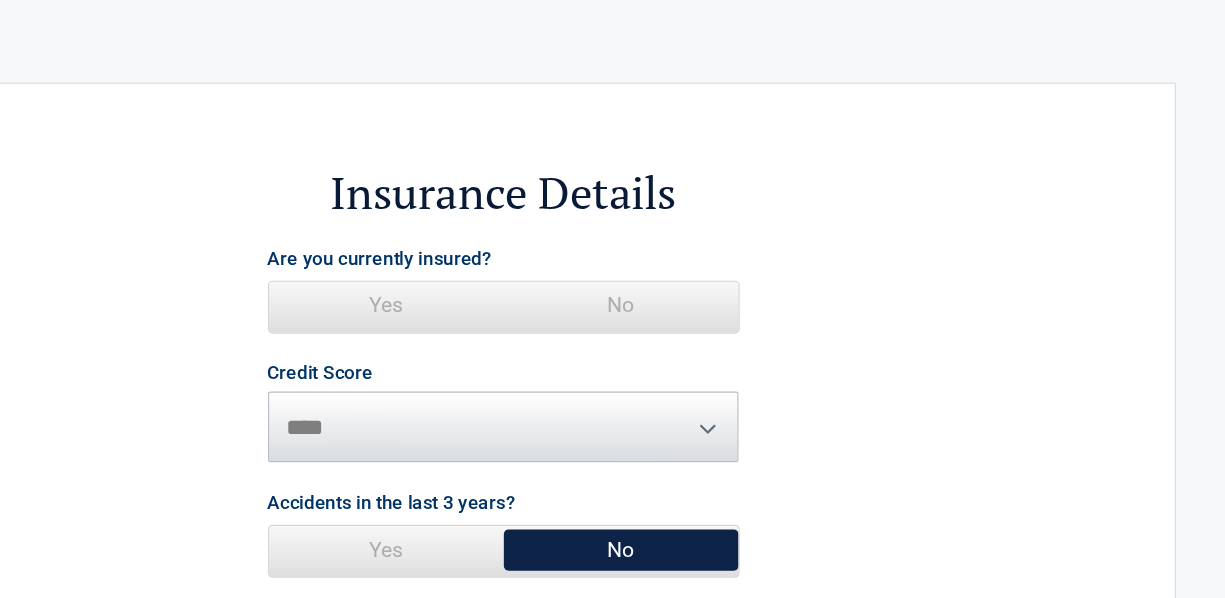 click on "Yes" at bounding box center [513, 259] 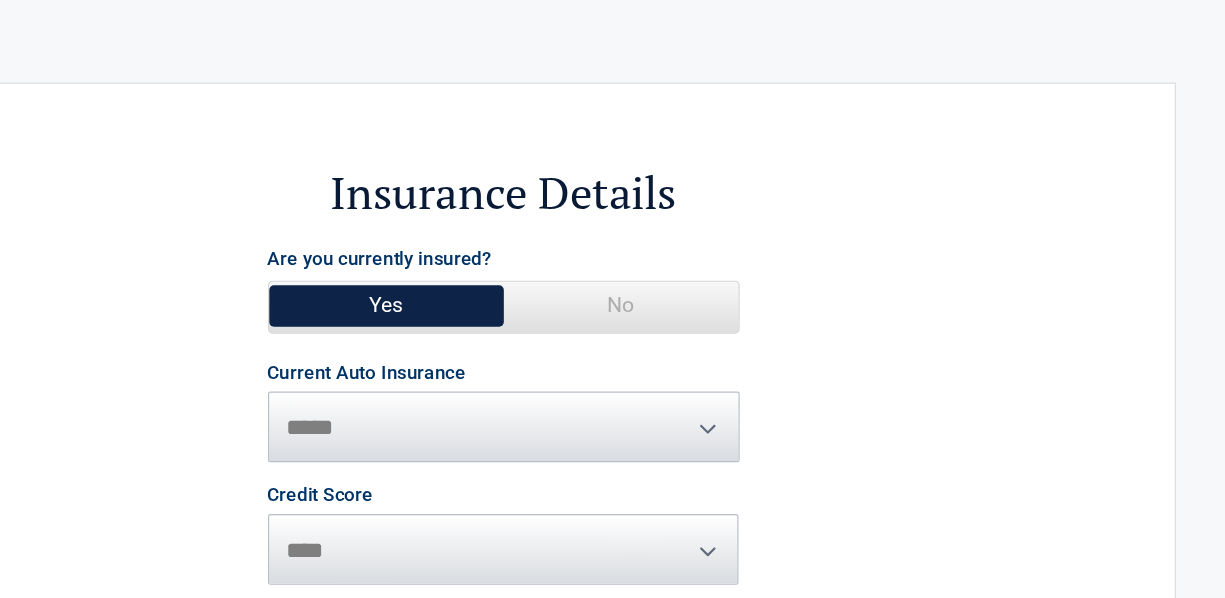 click on "**********" at bounding box center [613, 350] 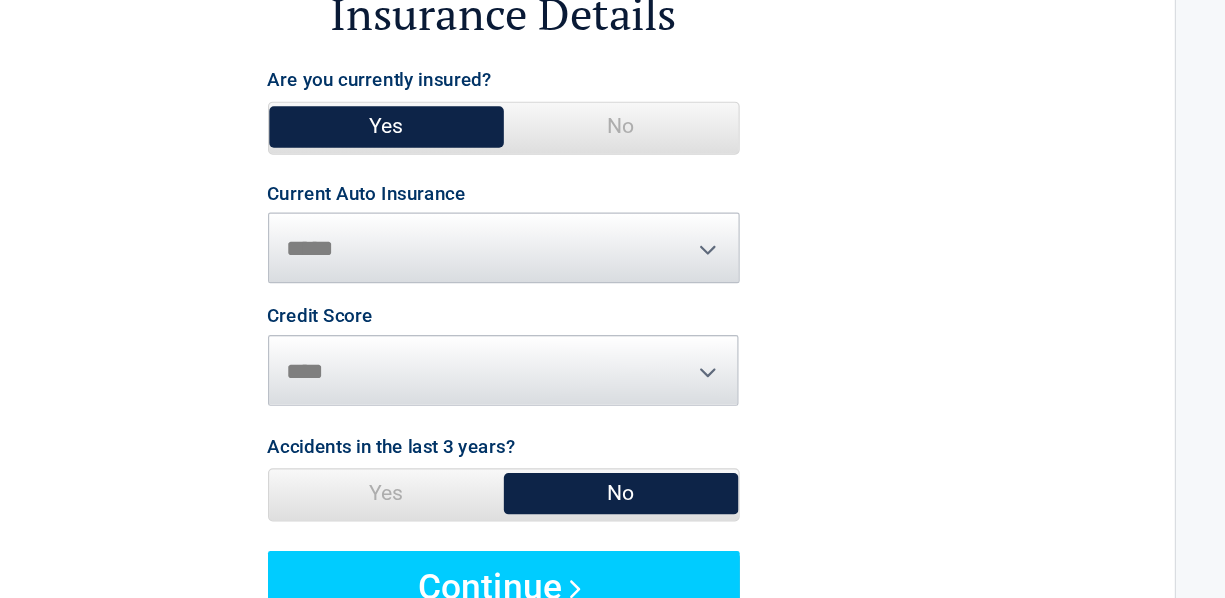 scroll, scrollTop: 62, scrollLeft: 0, axis: vertical 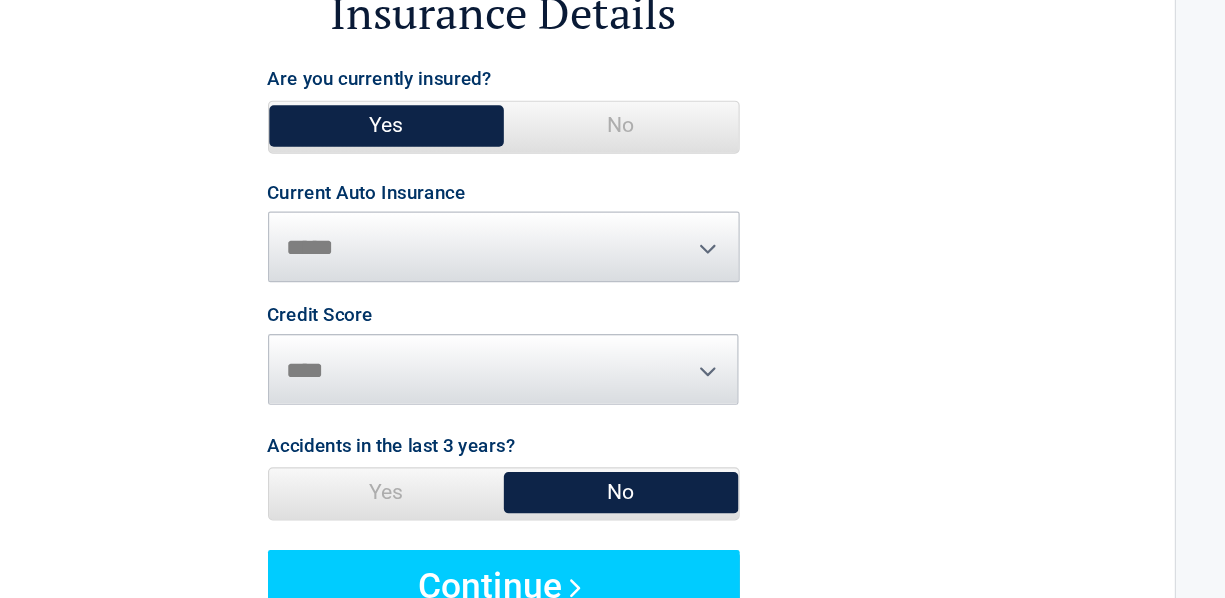 click on "No" at bounding box center [712, 508] 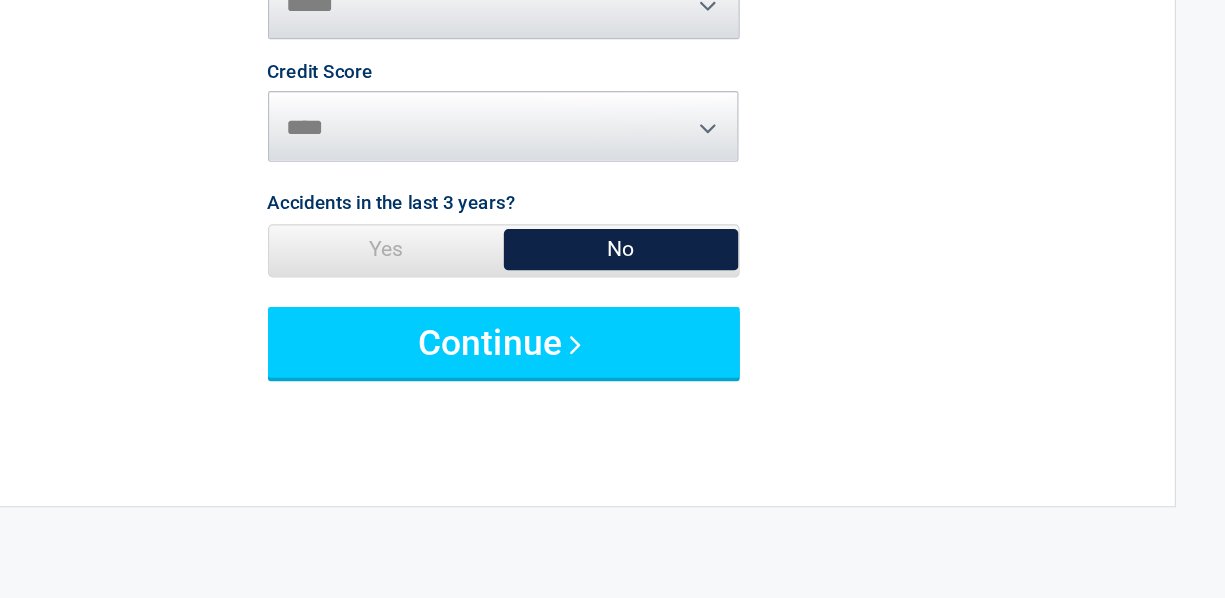 scroll, scrollTop: 297, scrollLeft: 0, axis: vertical 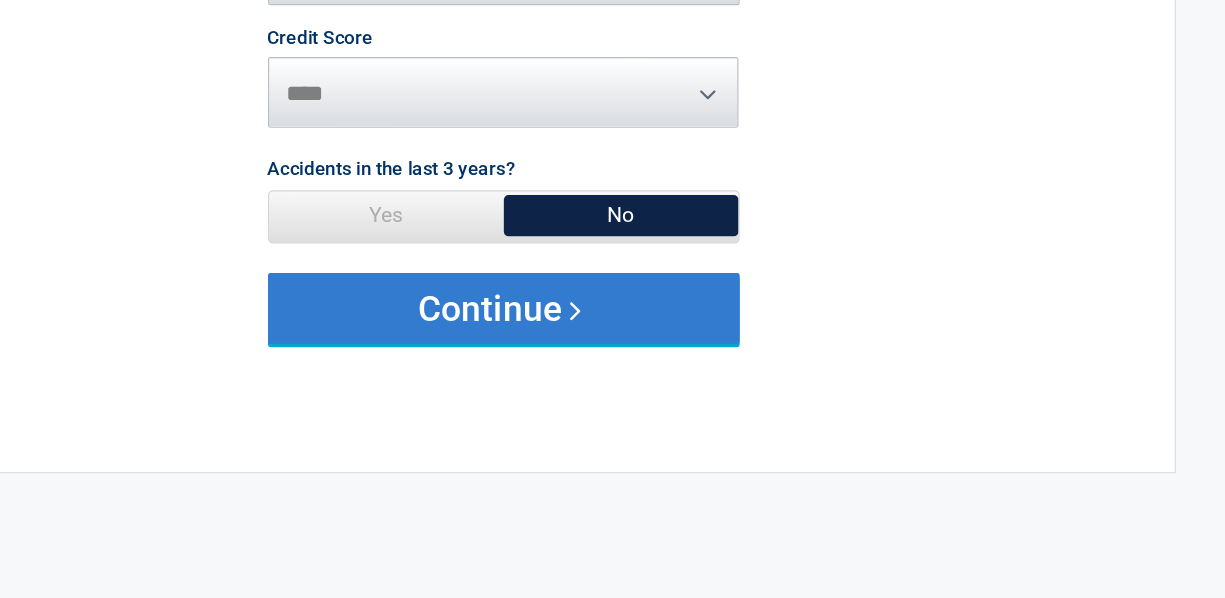 click on "Continue" at bounding box center [613, 352] 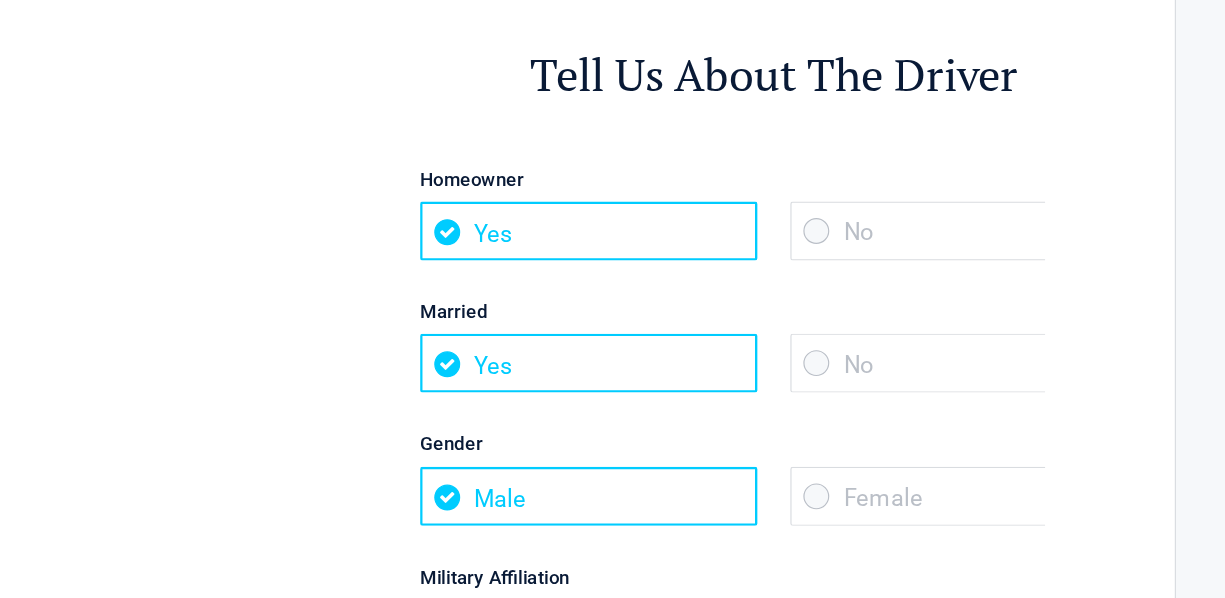scroll, scrollTop: 0, scrollLeft: 0, axis: both 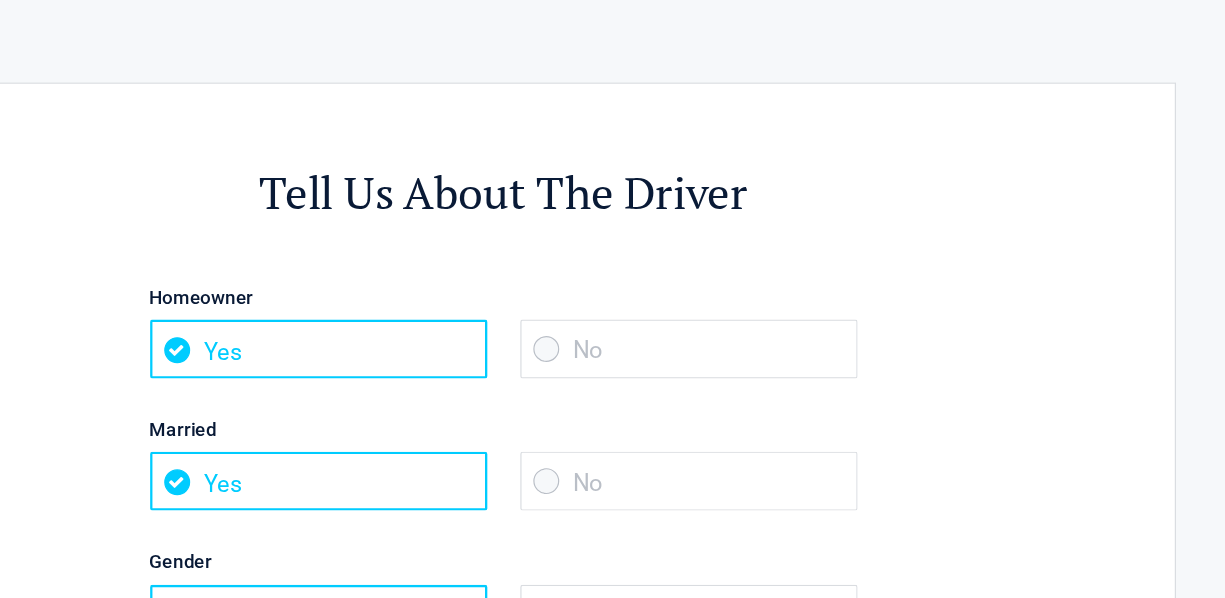 click on "No" at bounding box center (770, 296) 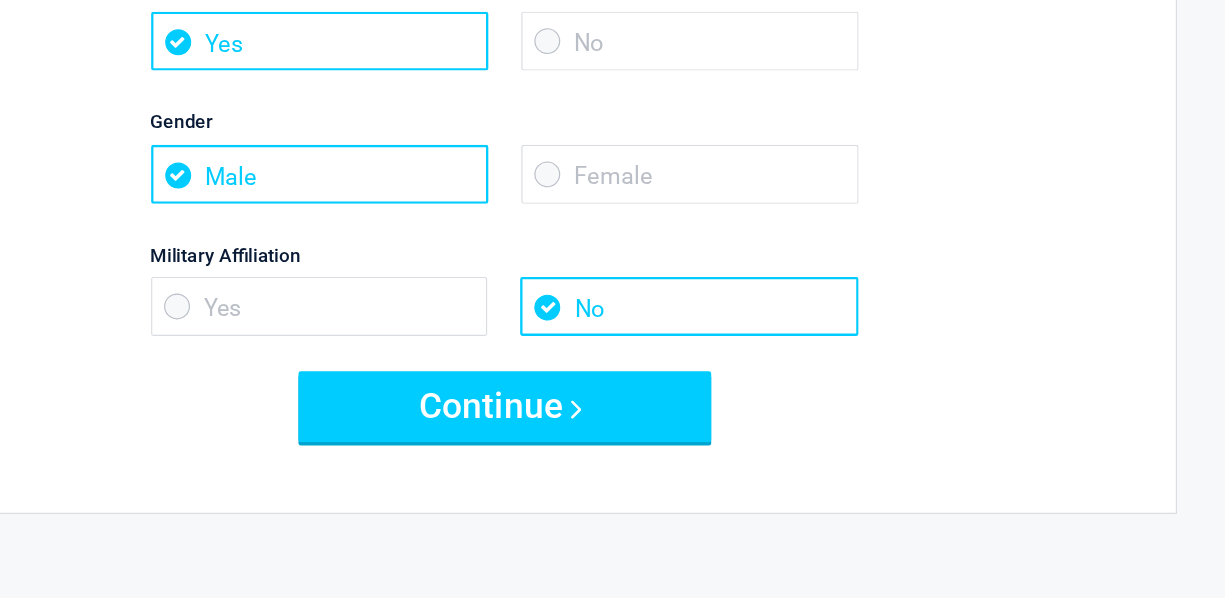 scroll, scrollTop: 285, scrollLeft: 0, axis: vertical 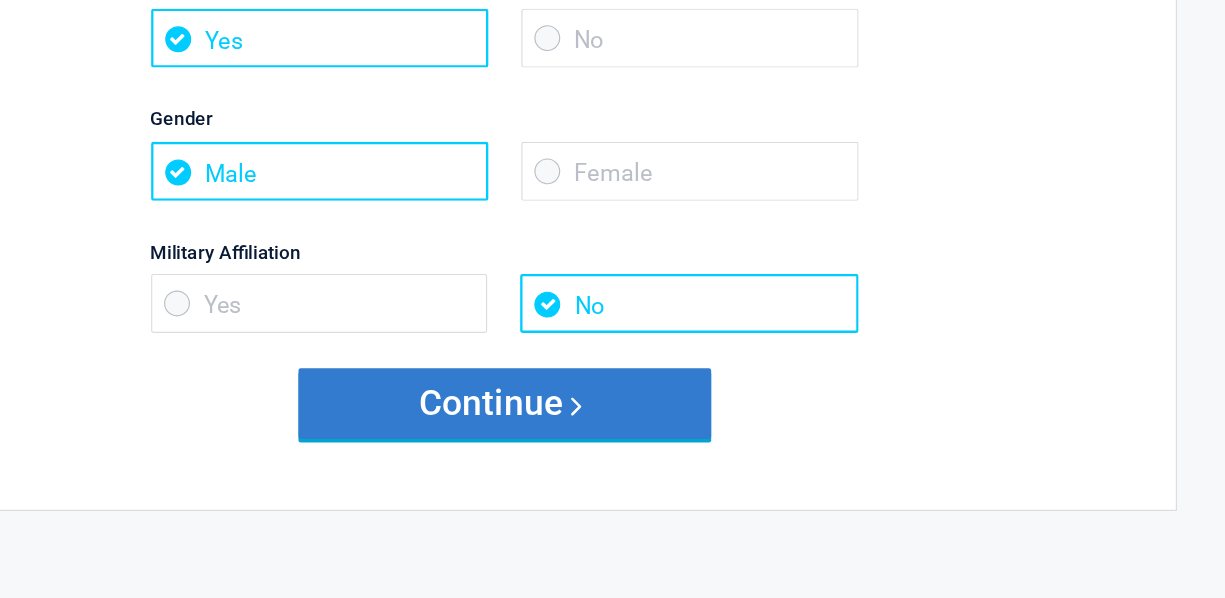 click on "Continue" at bounding box center (613, 433) 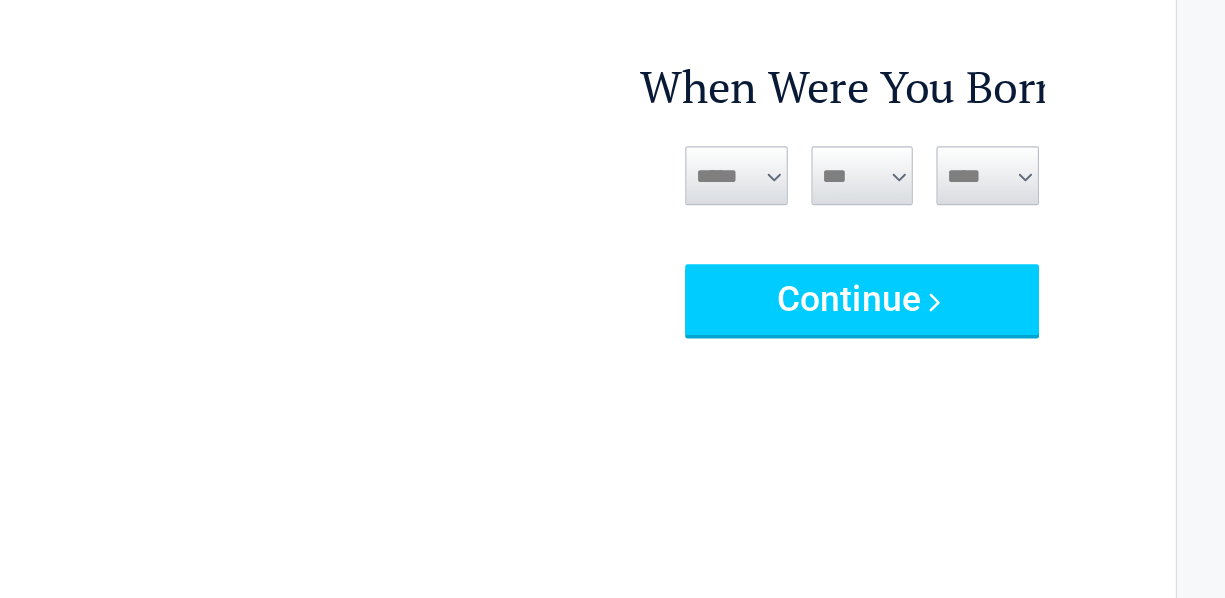scroll, scrollTop: 0, scrollLeft: 0, axis: both 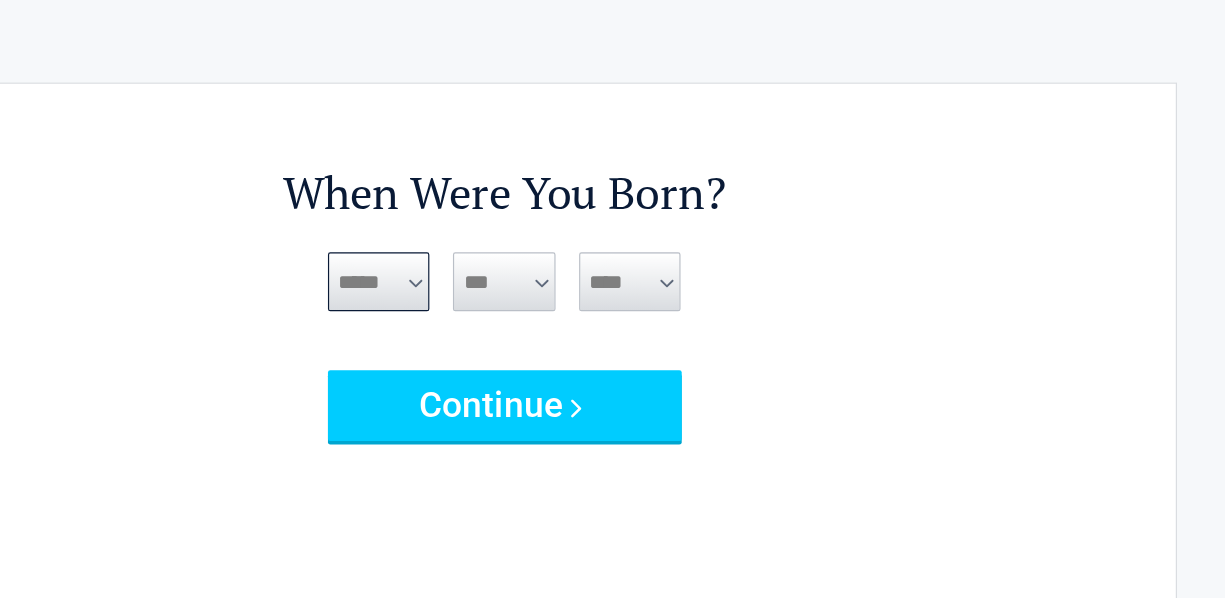 select on "**" 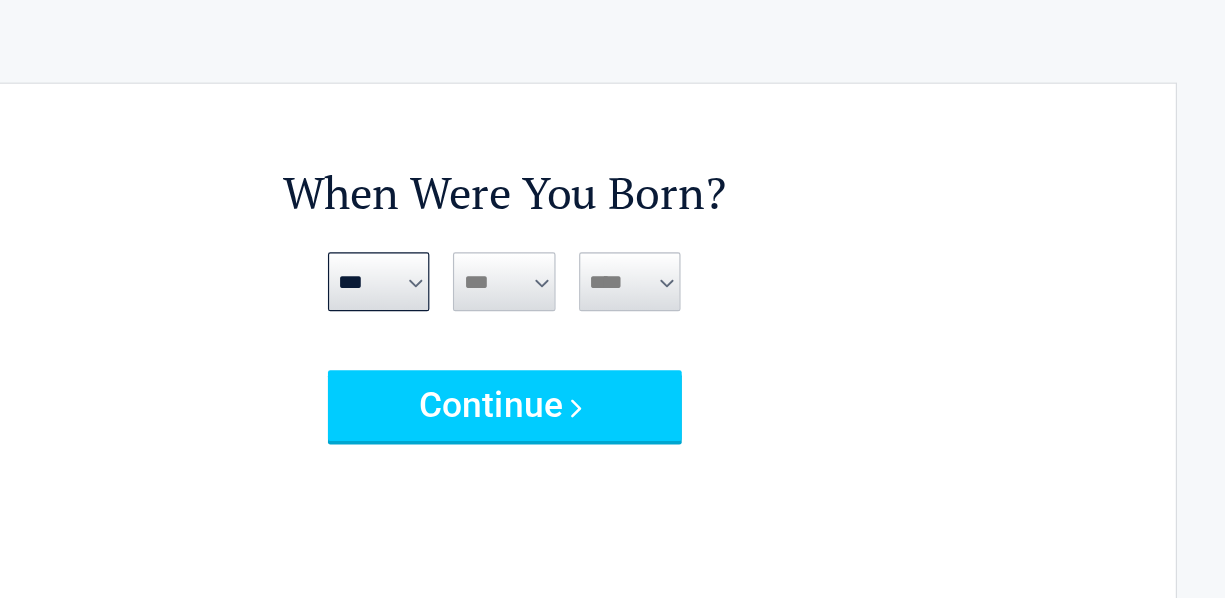 click on "*** * * * * * * * * * ** ** ** ** ** ** ** ** ** ** ** ** ** ** ** ** ** ** ** ** ** **" at bounding box center [612, 239] 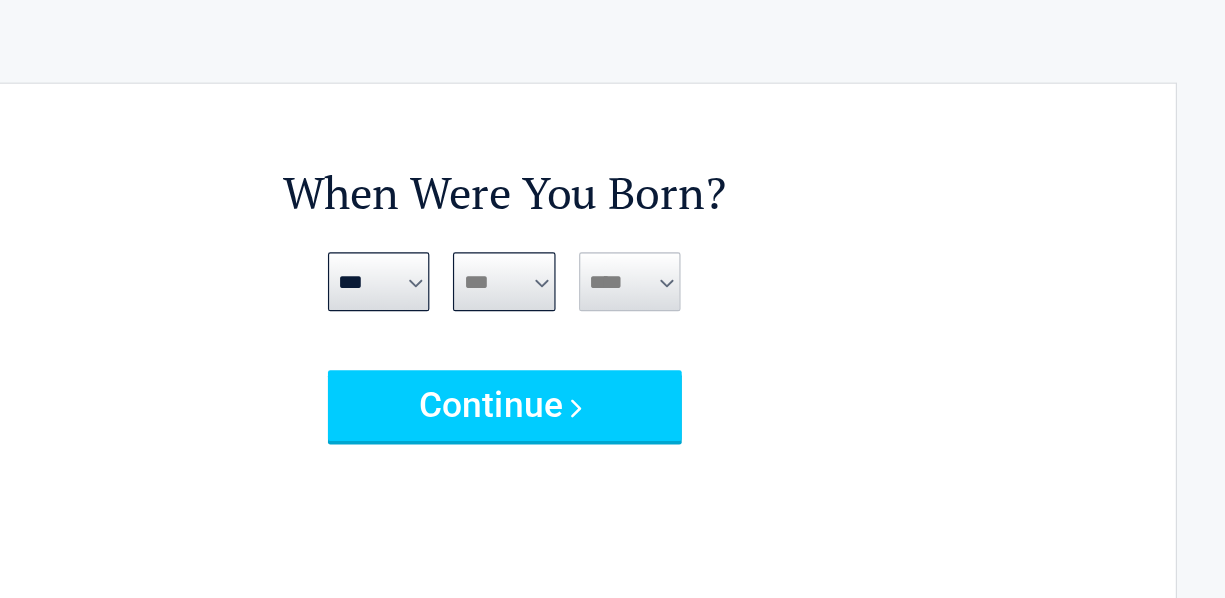 select on "**" 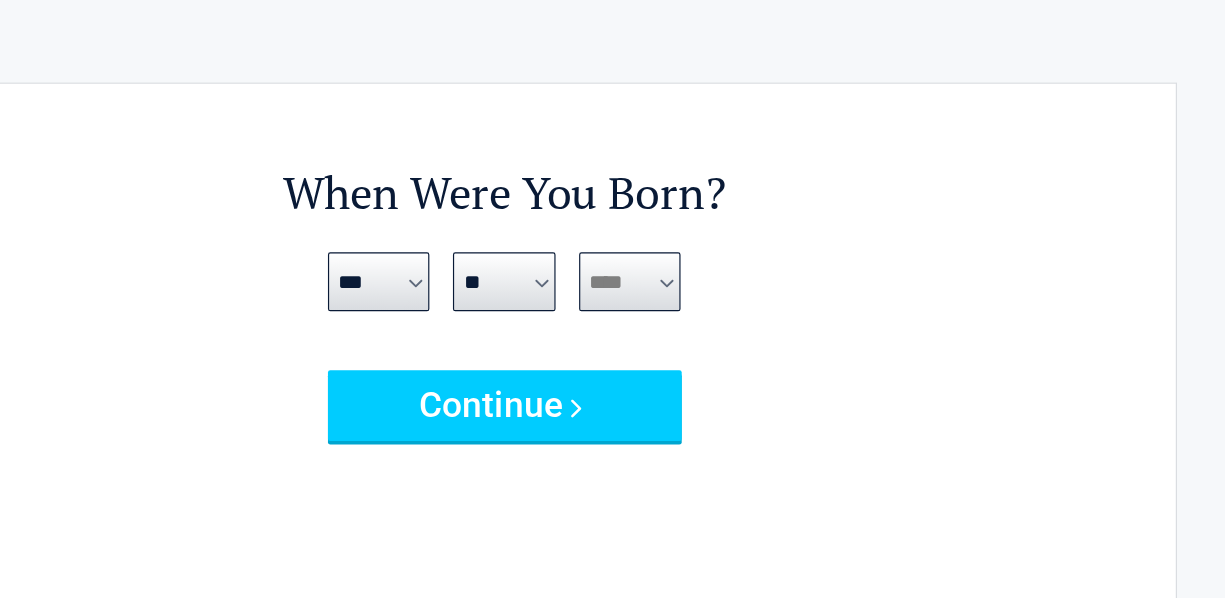 select on "****" 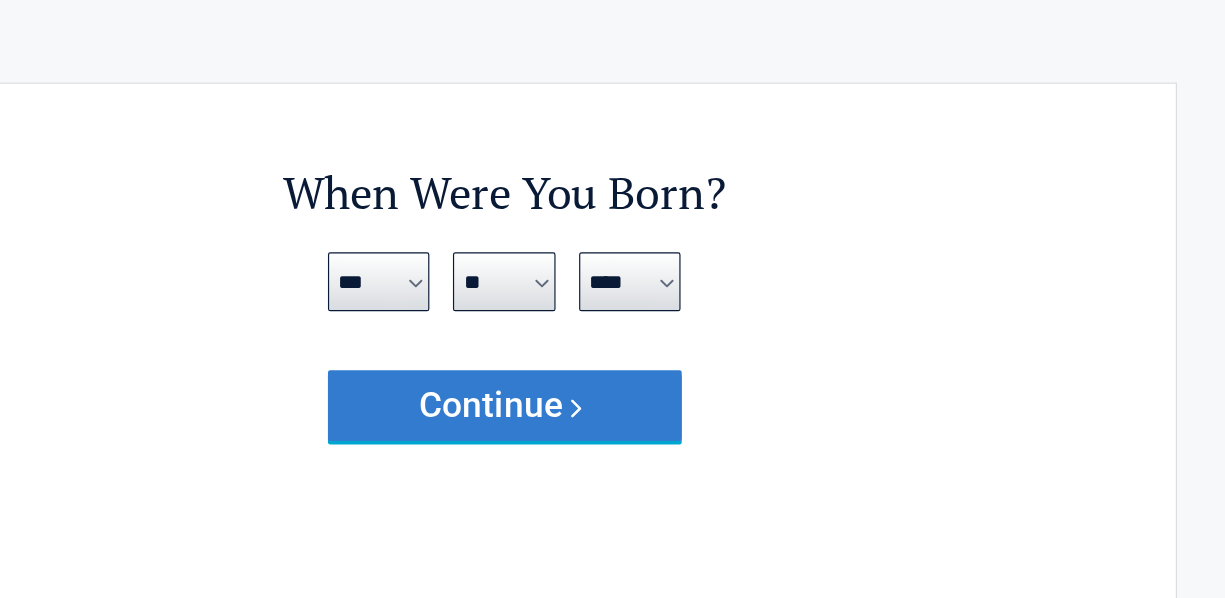 click on "Continue" at bounding box center (613, 344) 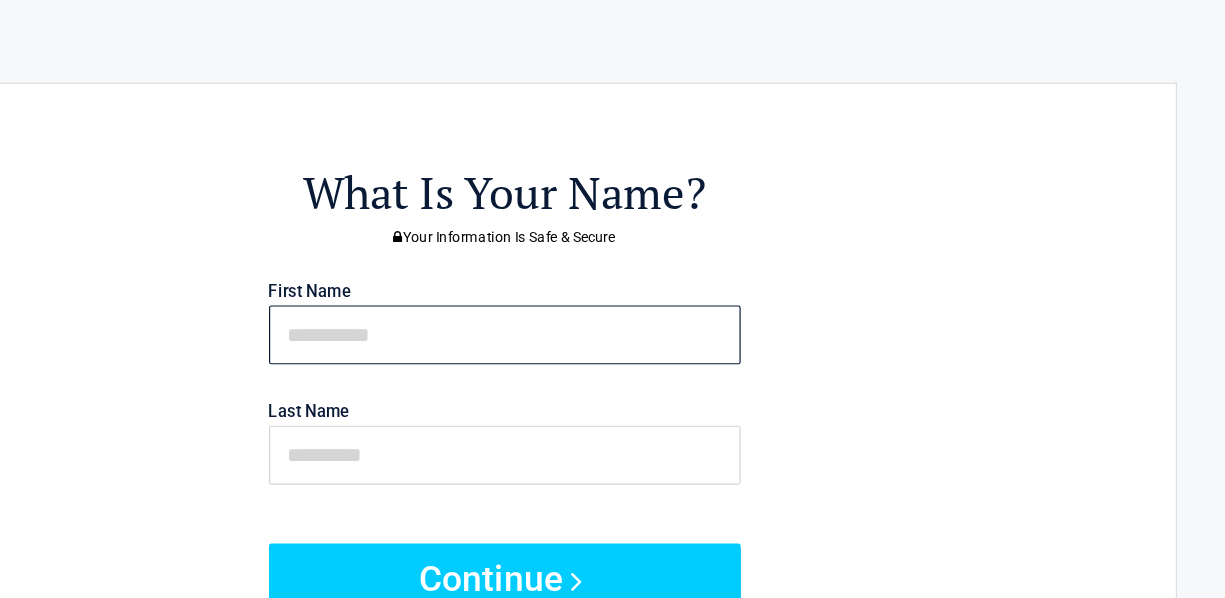 click at bounding box center [613, 284] 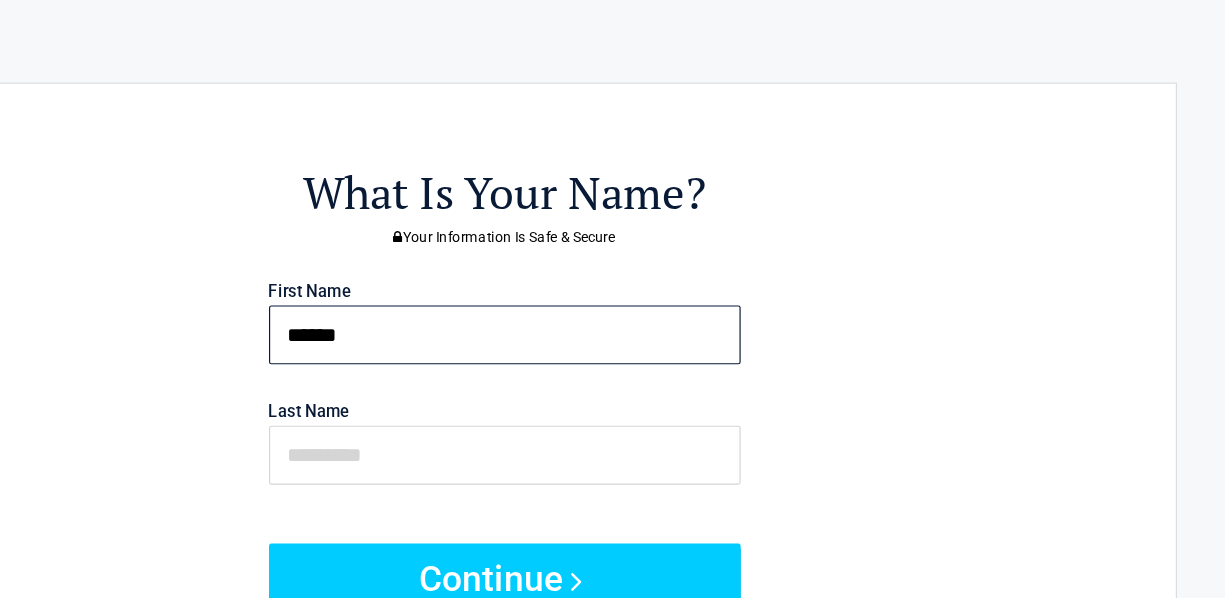type on "******" 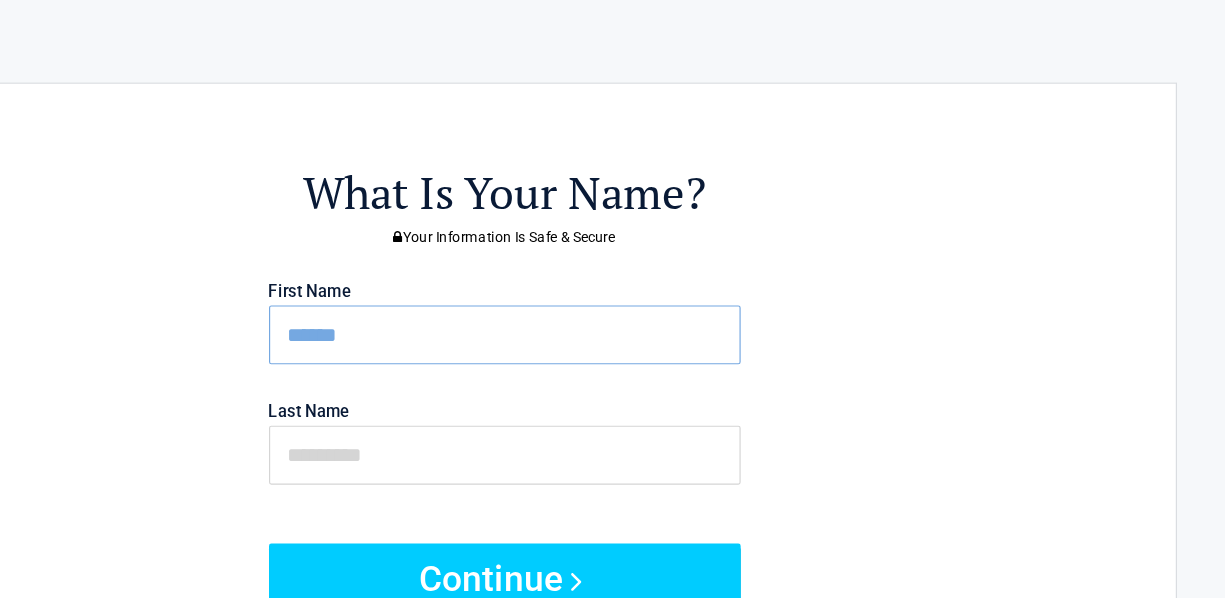 click on "What Is Your Name?
Your Information Is Safe & Secure
First Name
******
Last Name
Continue" at bounding box center (613, 419) 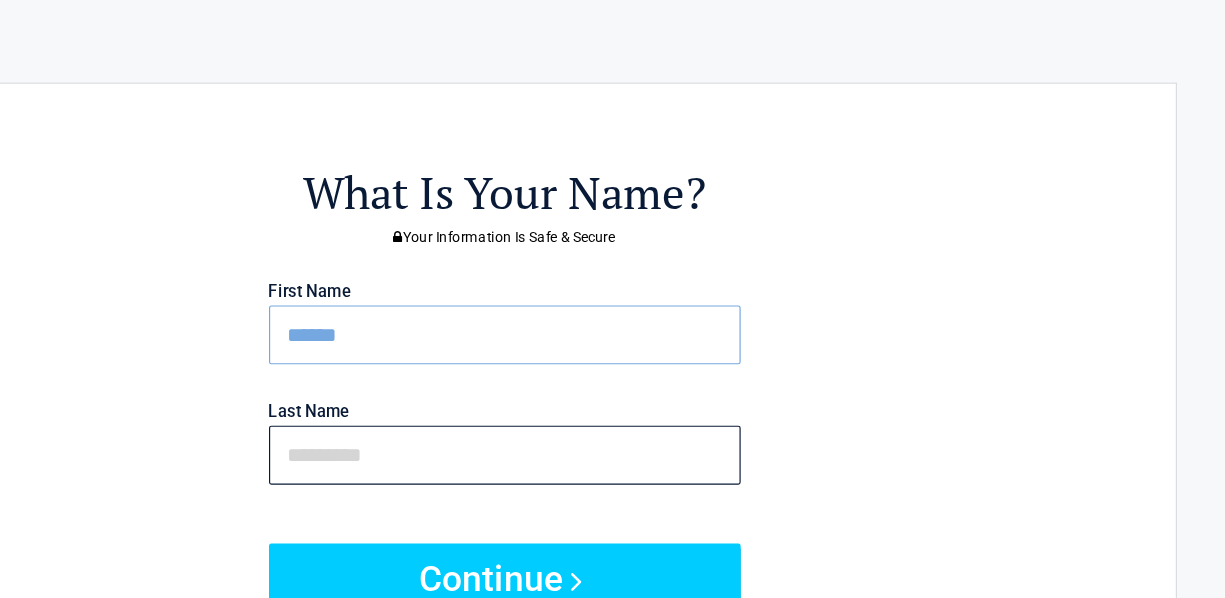 click at bounding box center [613, 386] 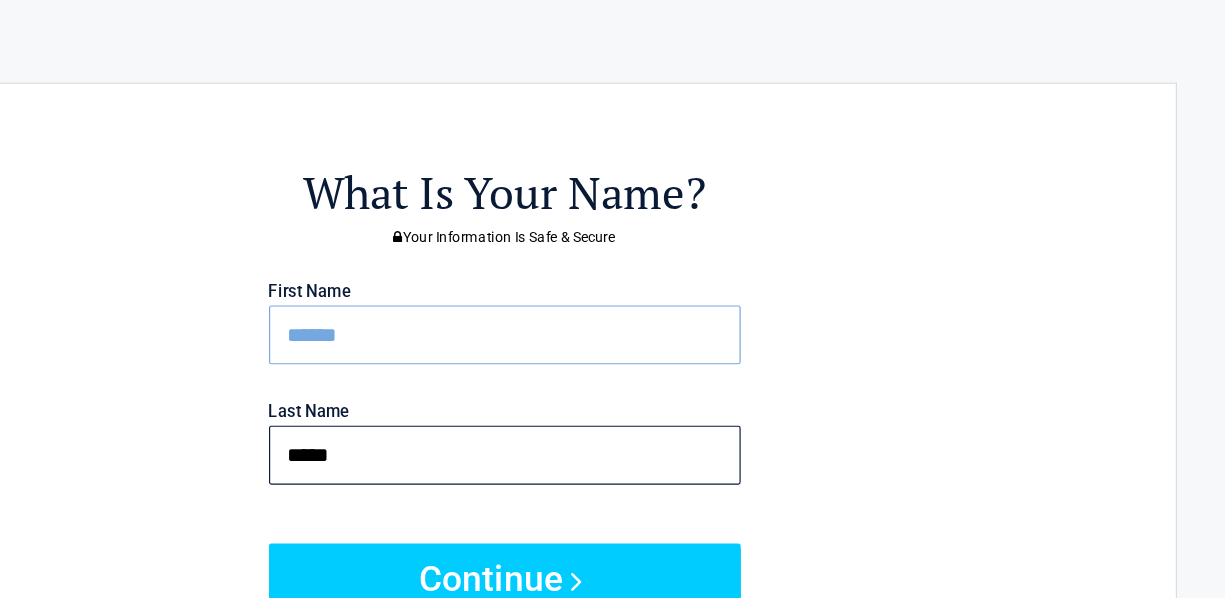 type on "*****" 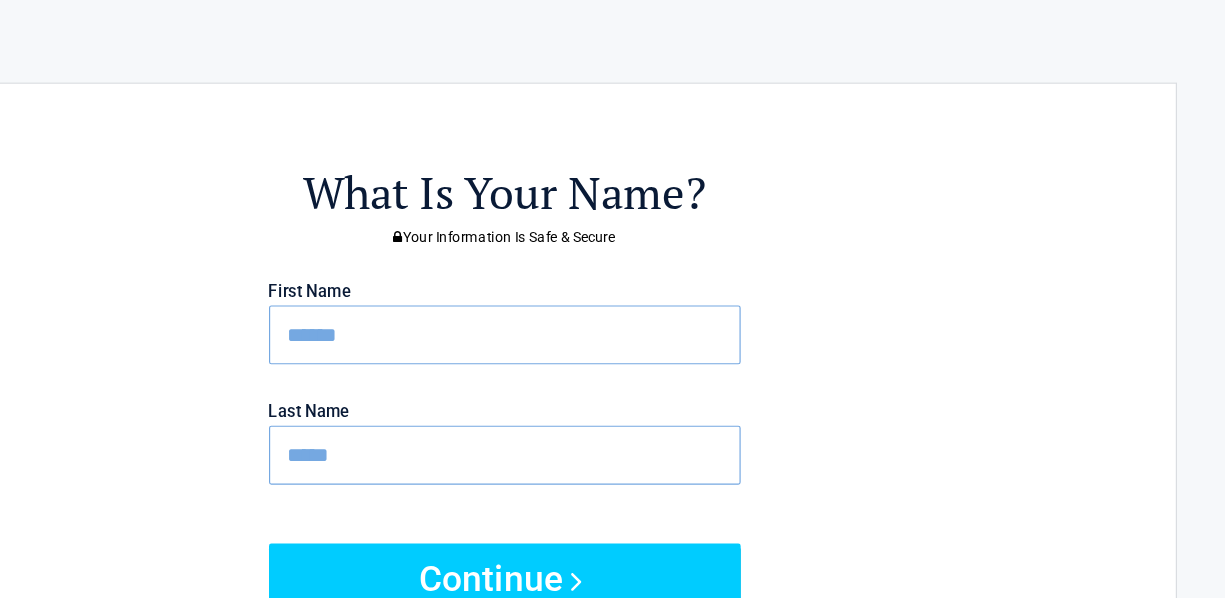 click on "What Is Your Name?
Your Information Is Safe & Secure
First Name
******
Last Name
*****
Continue" at bounding box center (613, 419) 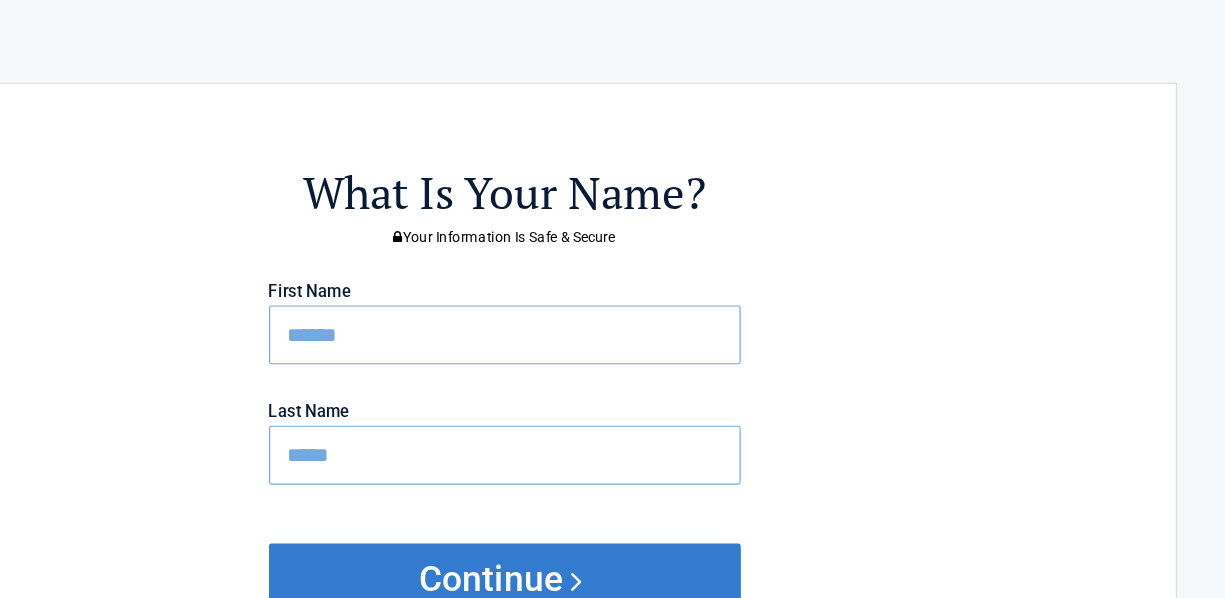 click on "Continue" at bounding box center [613, 491] 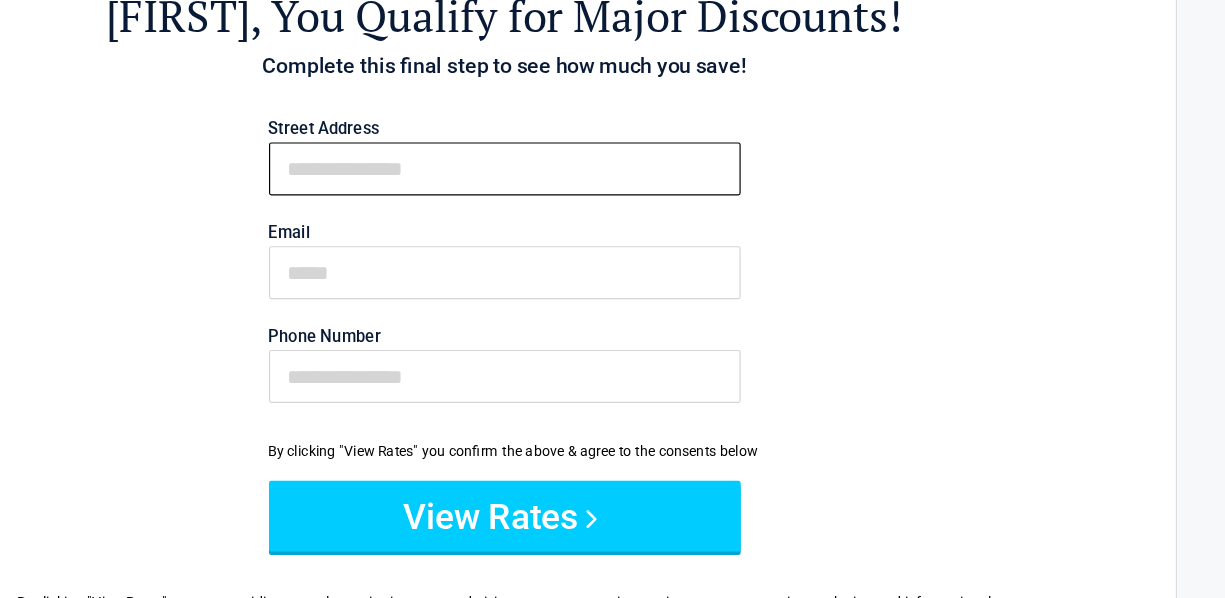 scroll, scrollTop: 62, scrollLeft: 0, axis: vertical 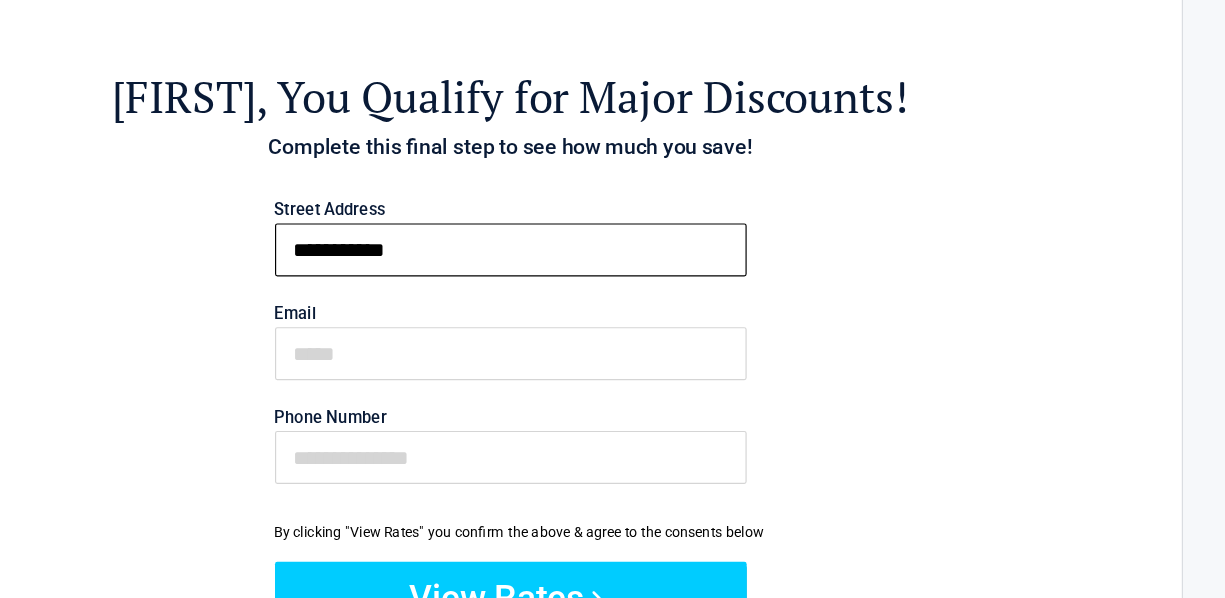 click on "**********" at bounding box center (613, 230) 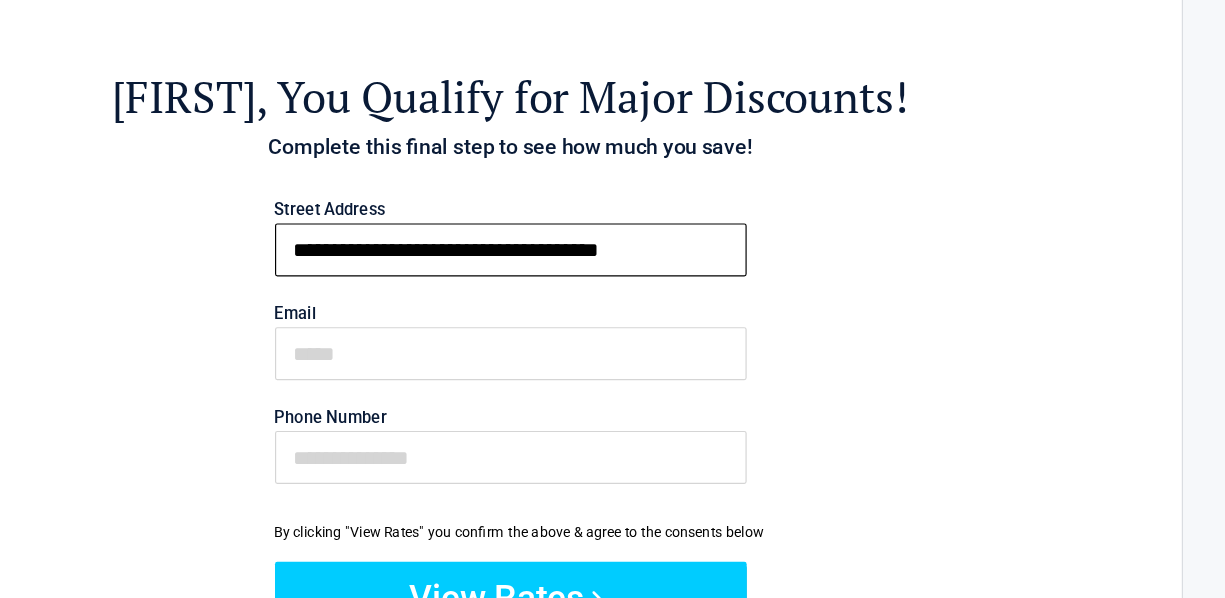 type on "**********" 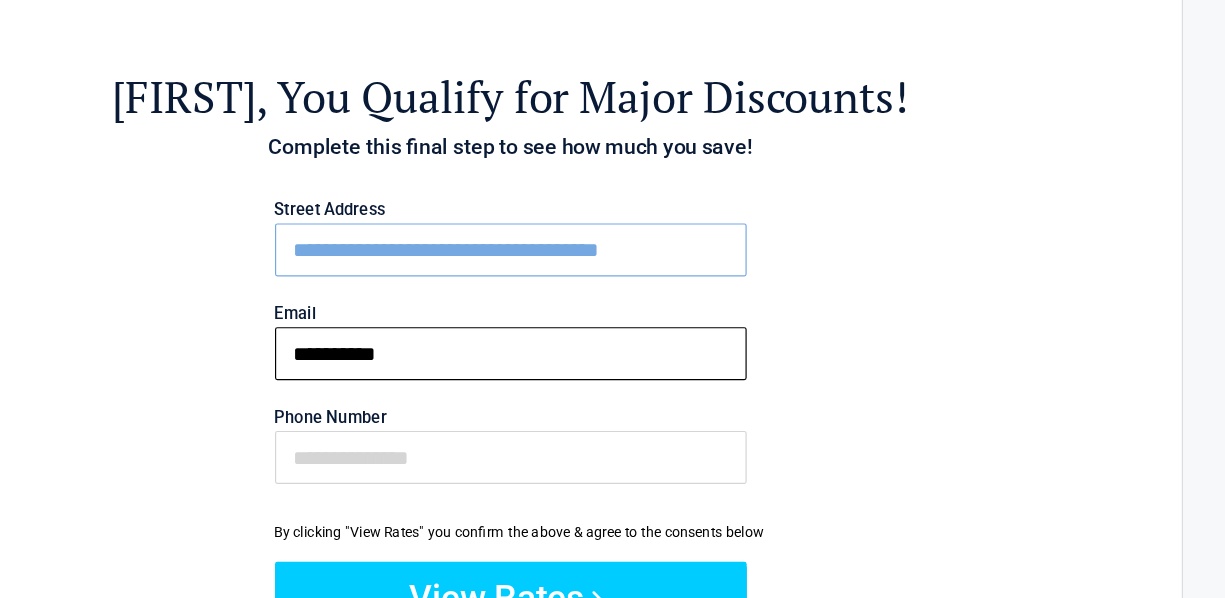 type on "**********" 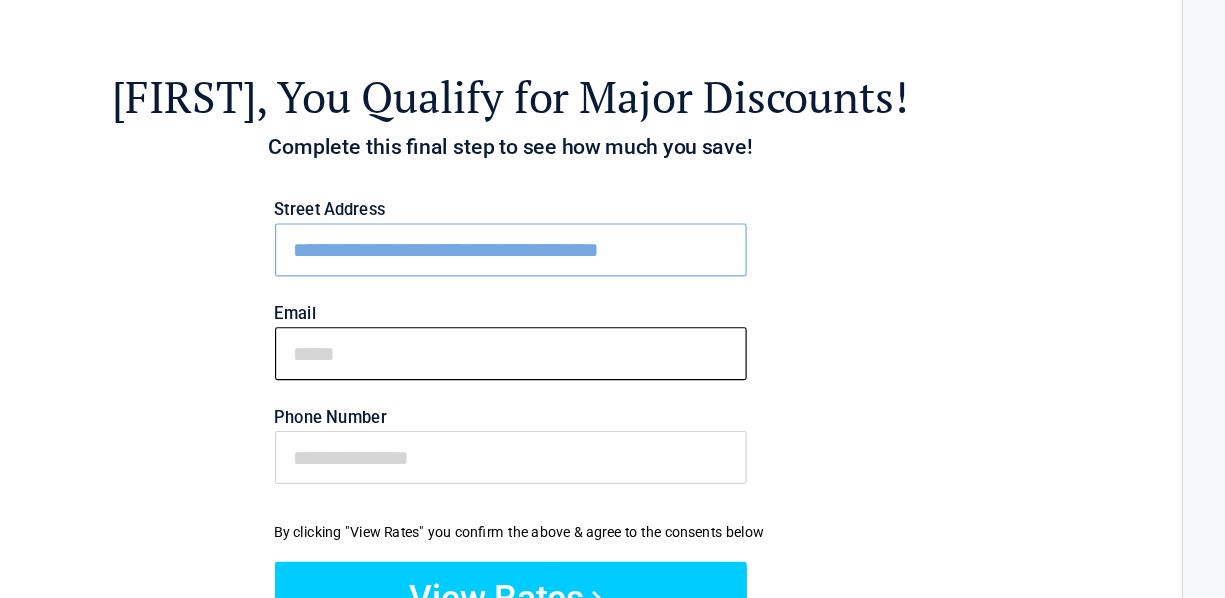 type on "**********" 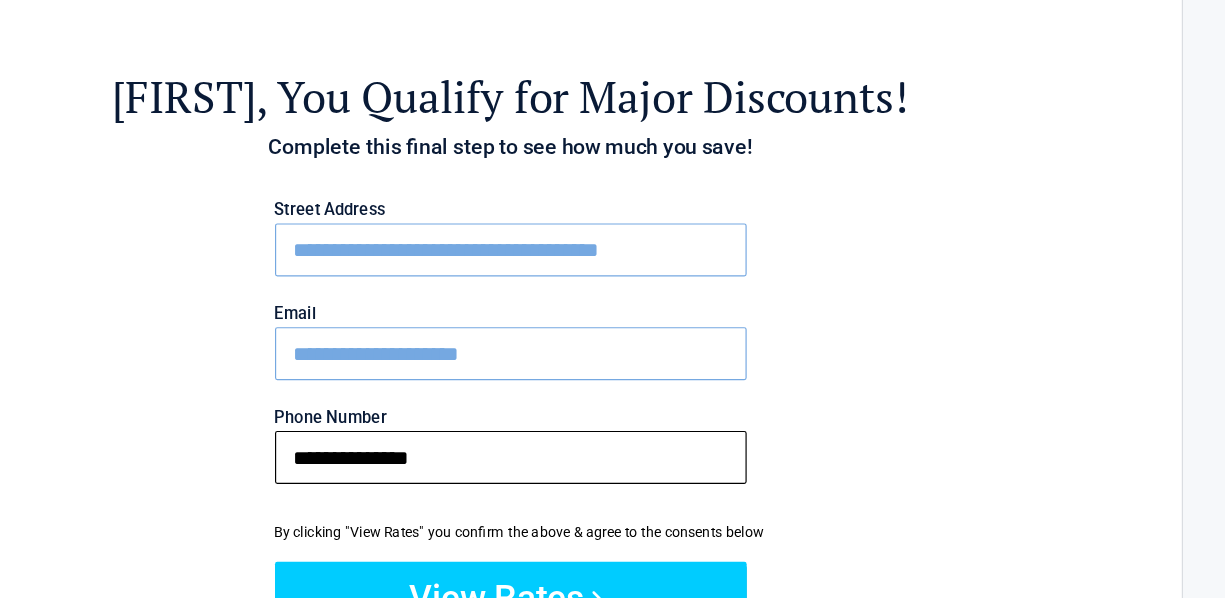 type on "**********" 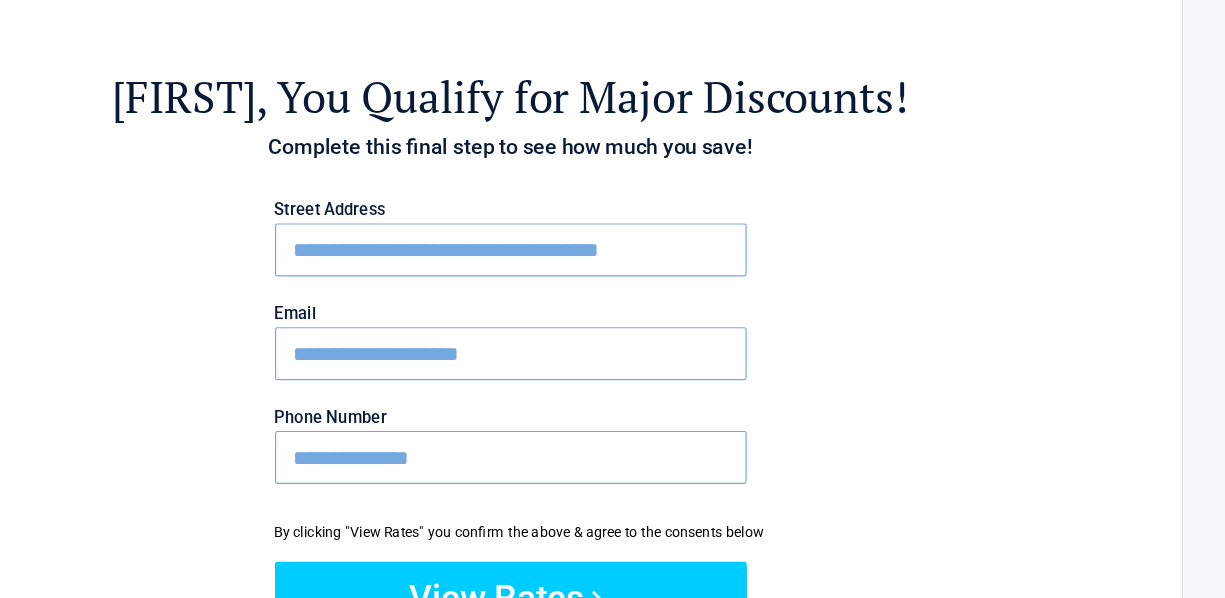click on "**********" at bounding box center [613, 382] 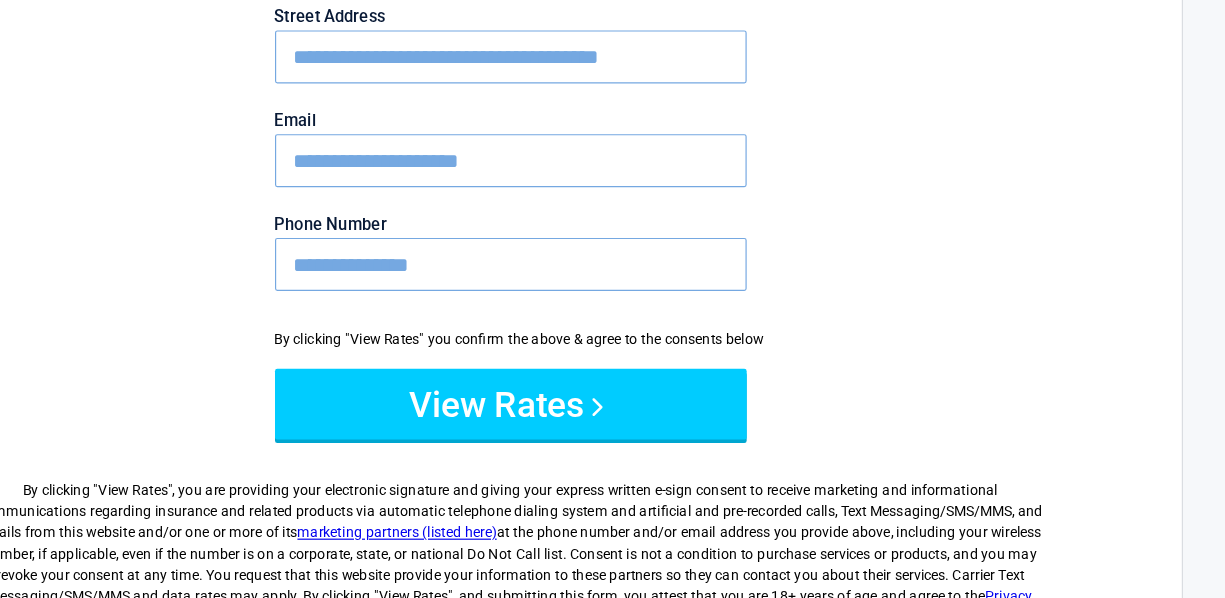 scroll, scrollTop: 166, scrollLeft: 0, axis: vertical 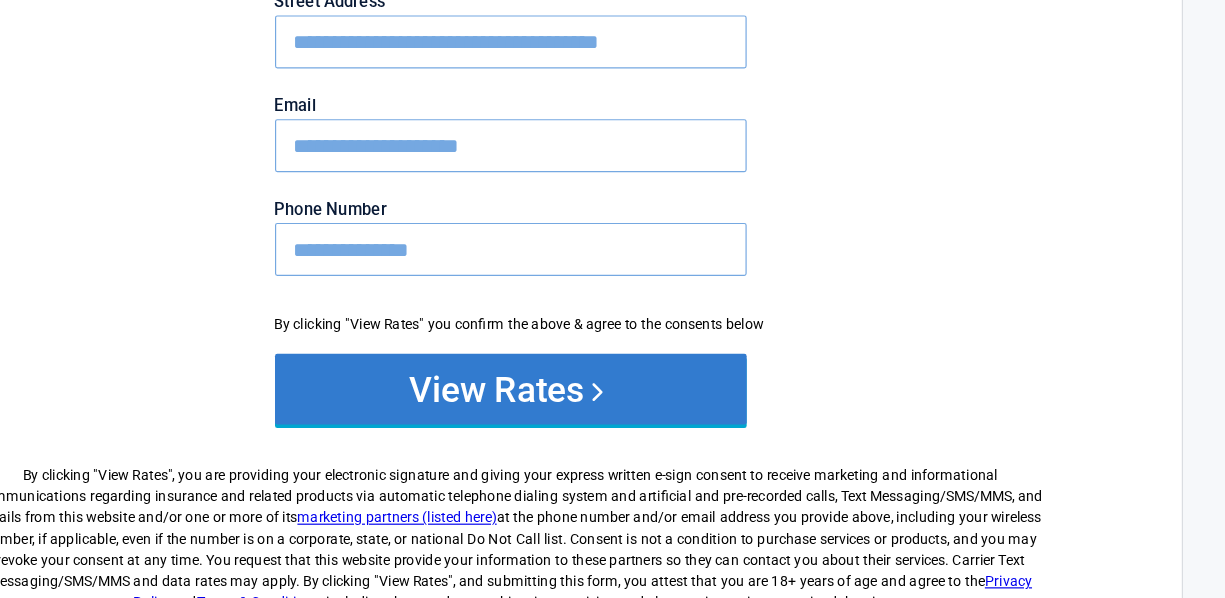 click on "View Rates" at bounding box center [613, 421] 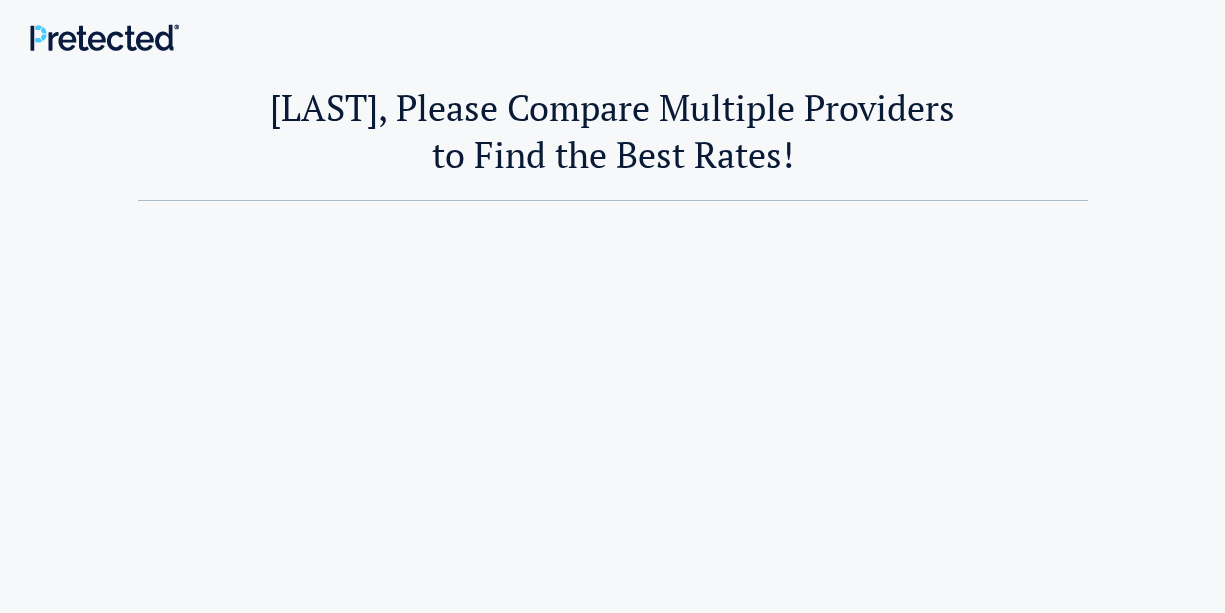 scroll, scrollTop: 0, scrollLeft: 0, axis: both 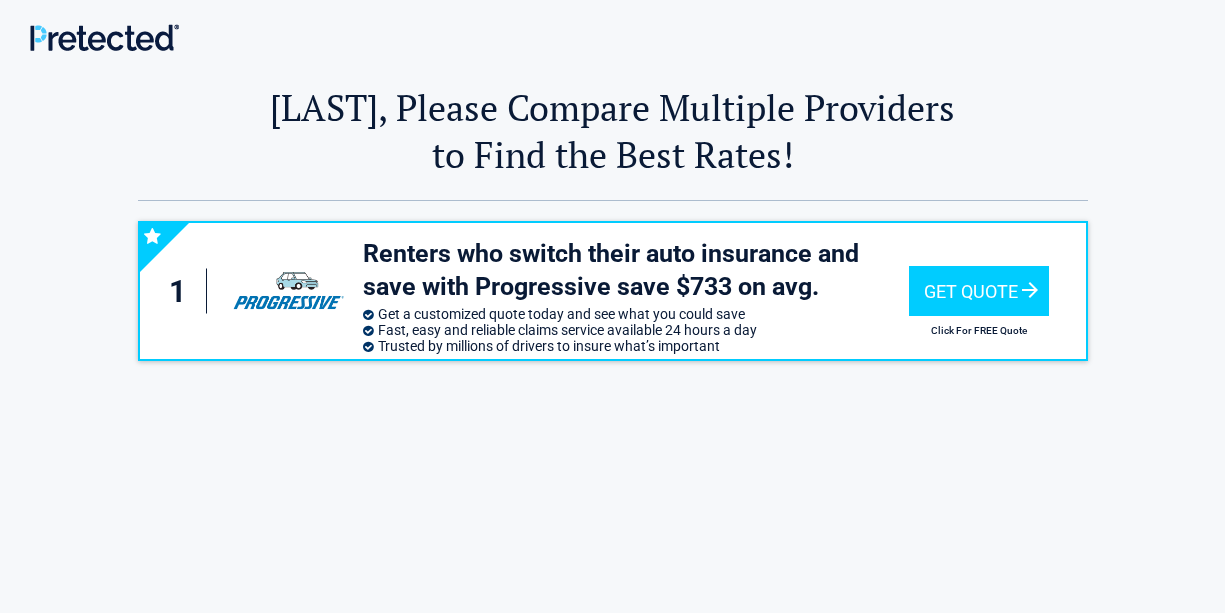 click on "[LAST], Please Compare Multiple Providers  to Find the Best Rates!" at bounding box center [613, 131] 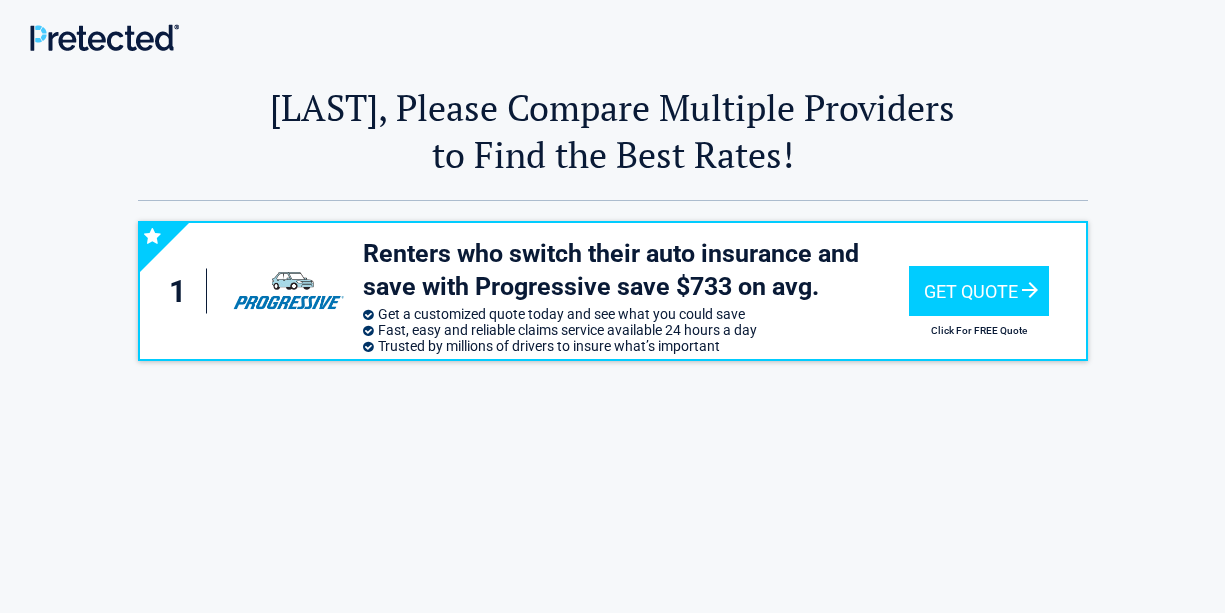 click on "[LAST], Please Compare Multiple Providers  to Find the Best Rates!" at bounding box center (613, 131) 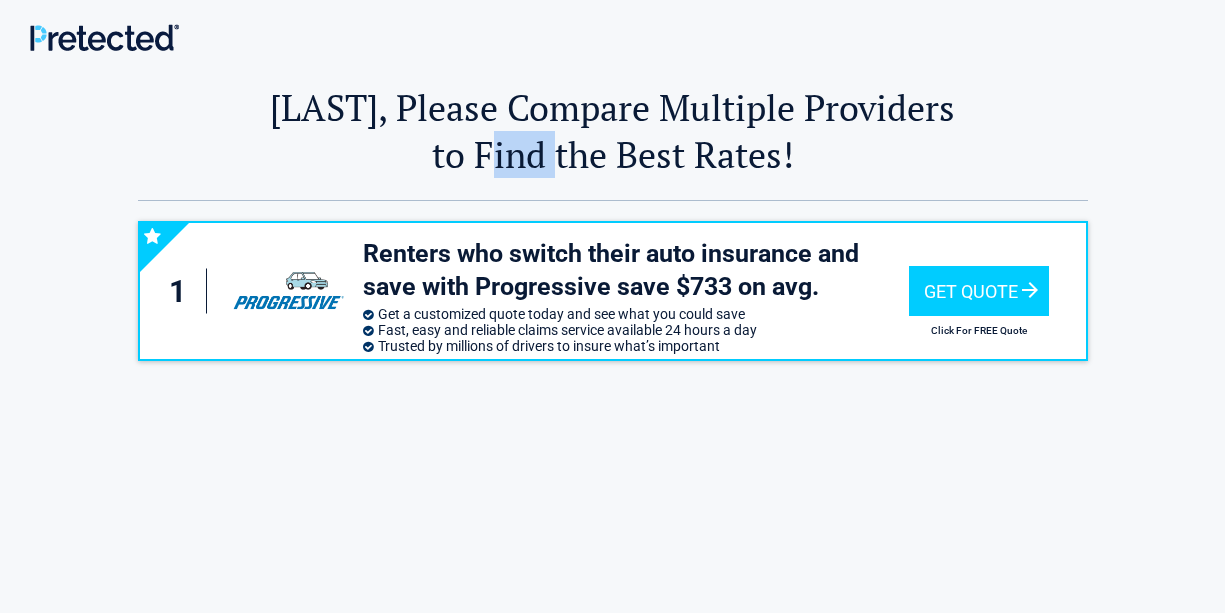 click on "[LAST], Please Compare Multiple Providers  to Find the Best Rates!" at bounding box center (613, 131) 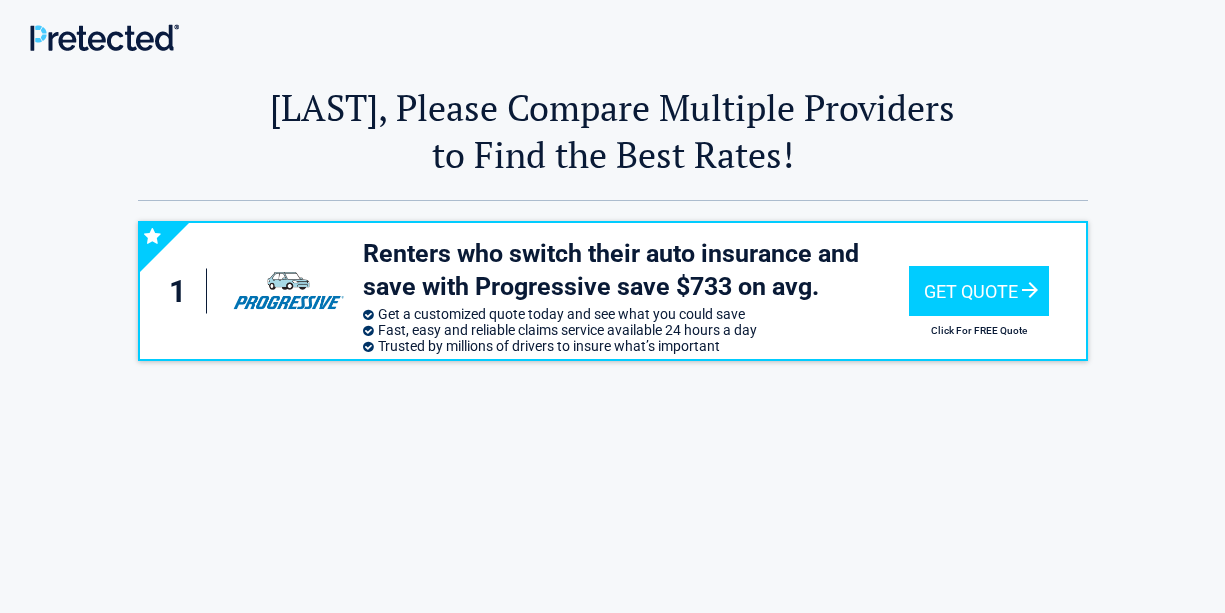 click on "[LAST], Please Compare Multiple Providers  to Find the Best Rates!" at bounding box center [613, 131] 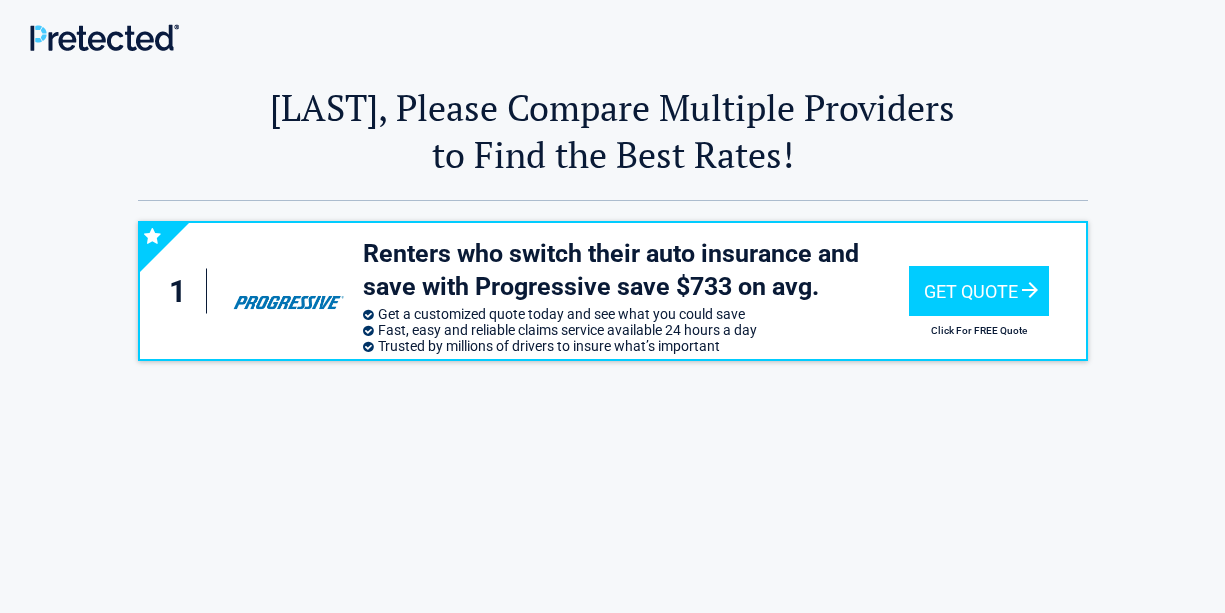 click on "[LAST], Please Compare Multiple Providers  to Find the Best Rates!" at bounding box center [613, 131] 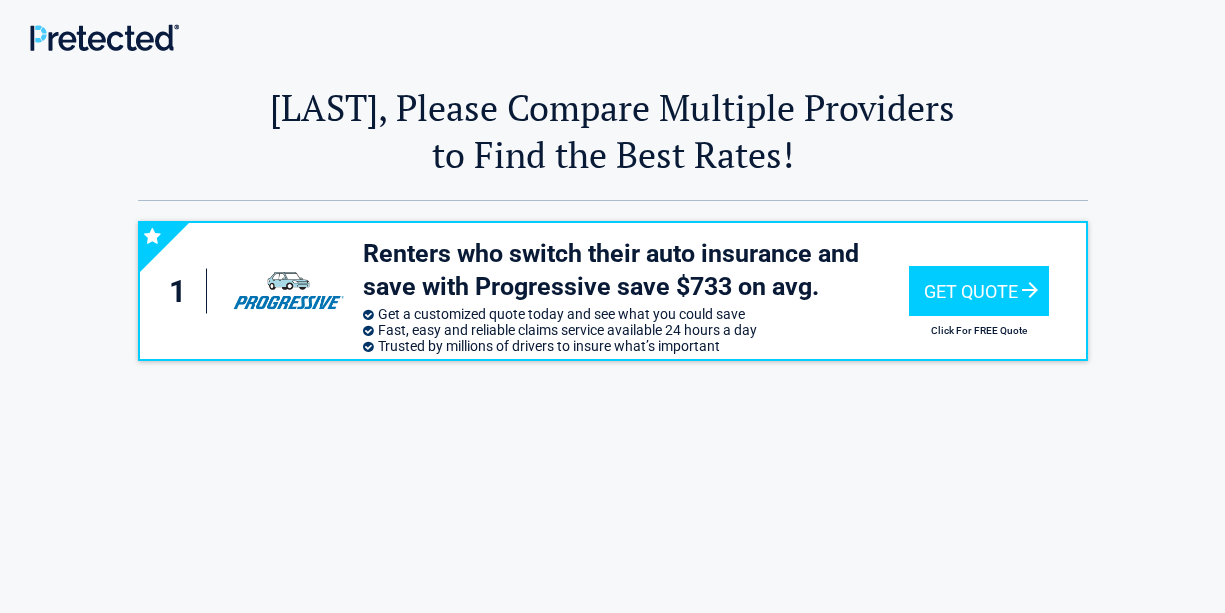 click on "[LAST], Please Compare Multiple Providers  to Find the Best Rates!" at bounding box center (613, 131) 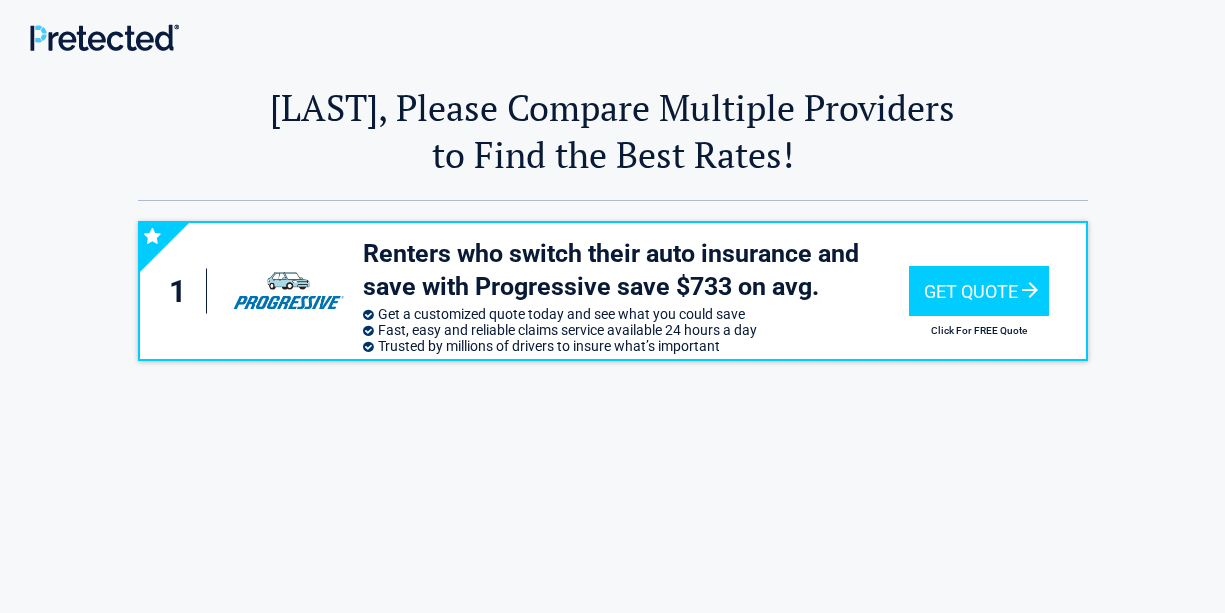 click on "[LAST], Please Compare Multiple Providers  to Find the Best Rates!" at bounding box center (613, 131) 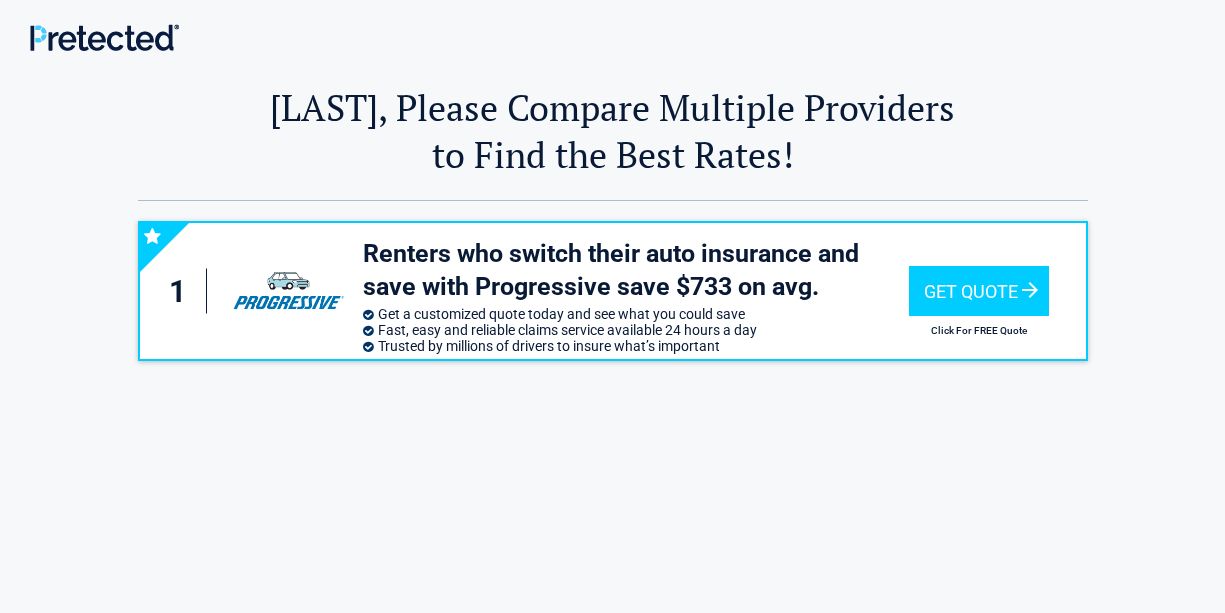 click on "[LAST], Please Compare Multiple Providers  to Find the Best Rates!" at bounding box center (613, 131) 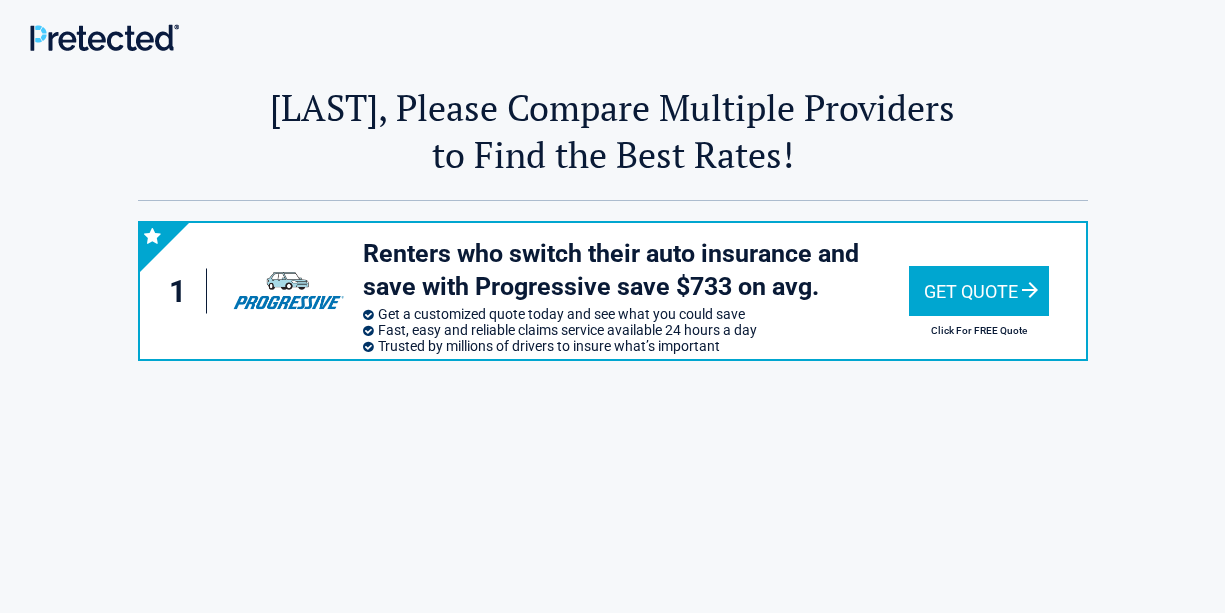click on "Click For FREE Quote" at bounding box center (979, 330) 